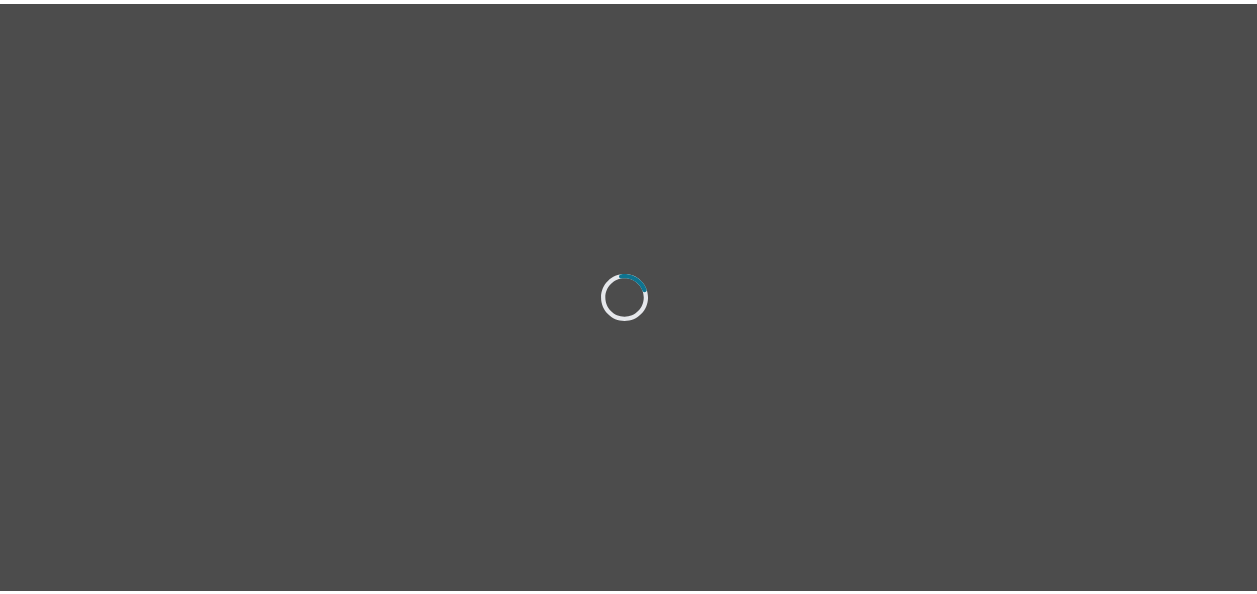 scroll, scrollTop: 0, scrollLeft: 0, axis: both 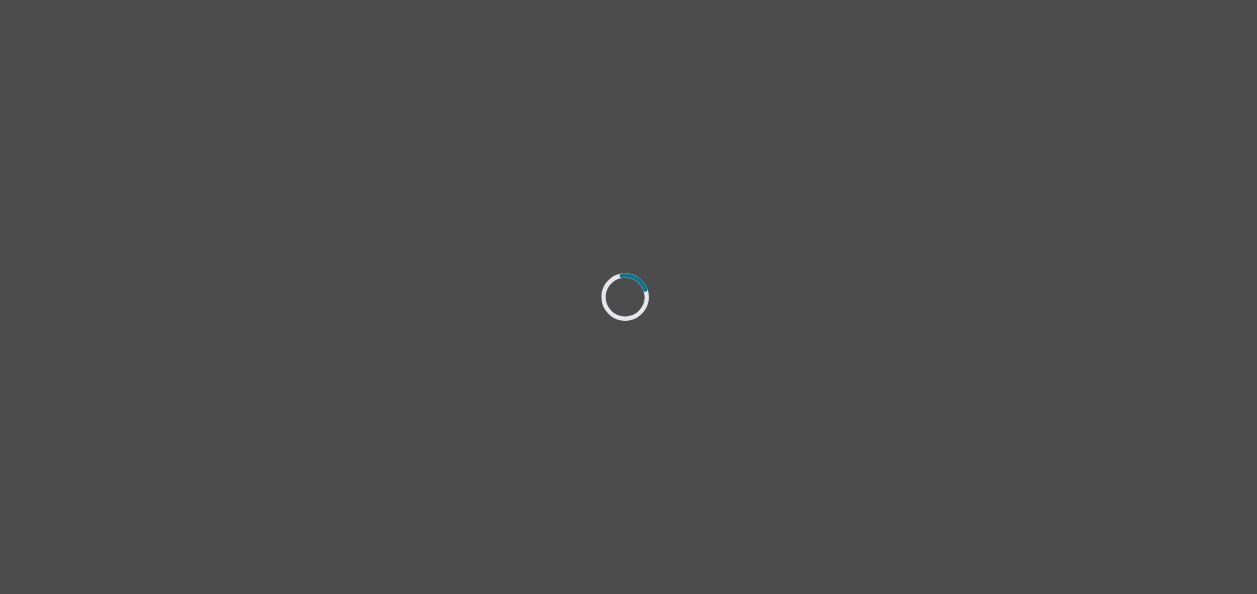 select on "[DEMOGRAPHIC_DATA]" 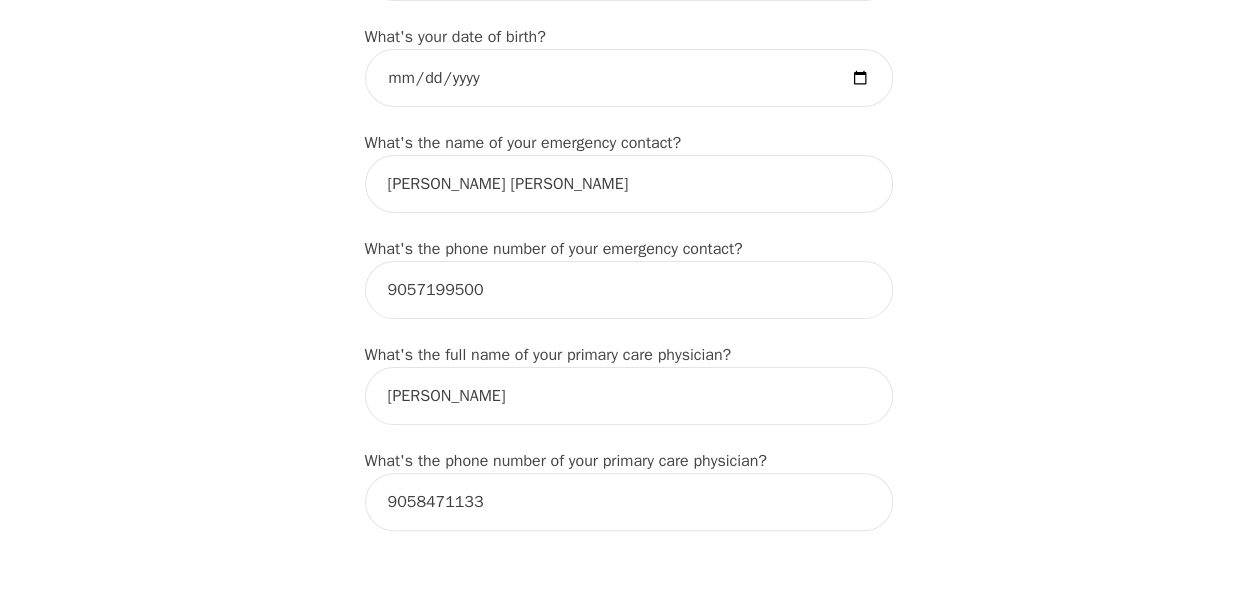 scroll, scrollTop: 1000, scrollLeft: 0, axis: vertical 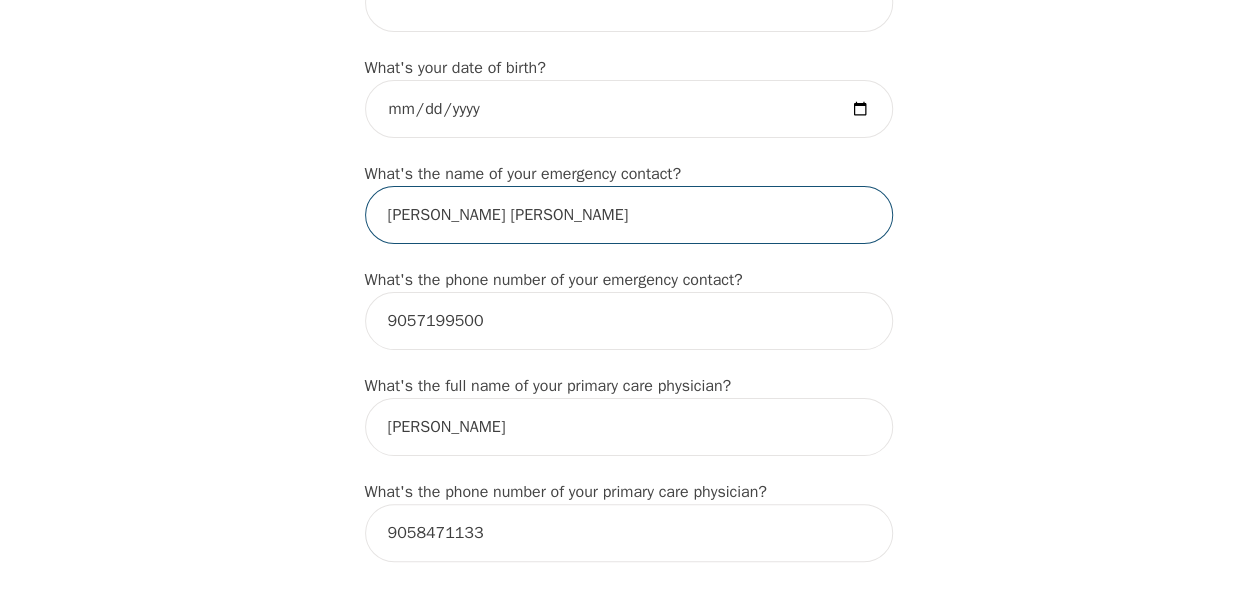 click on "[PERSON_NAME] [PERSON_NAME]" at bounding box center [629, 215] 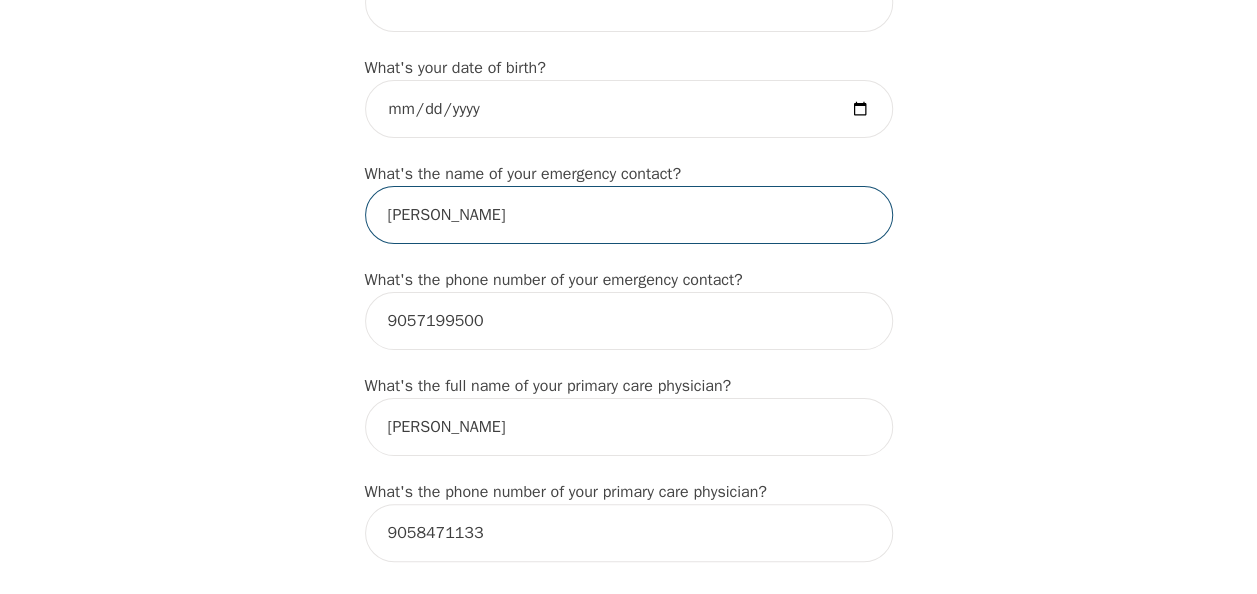 type on "[PERSON_NAME]" 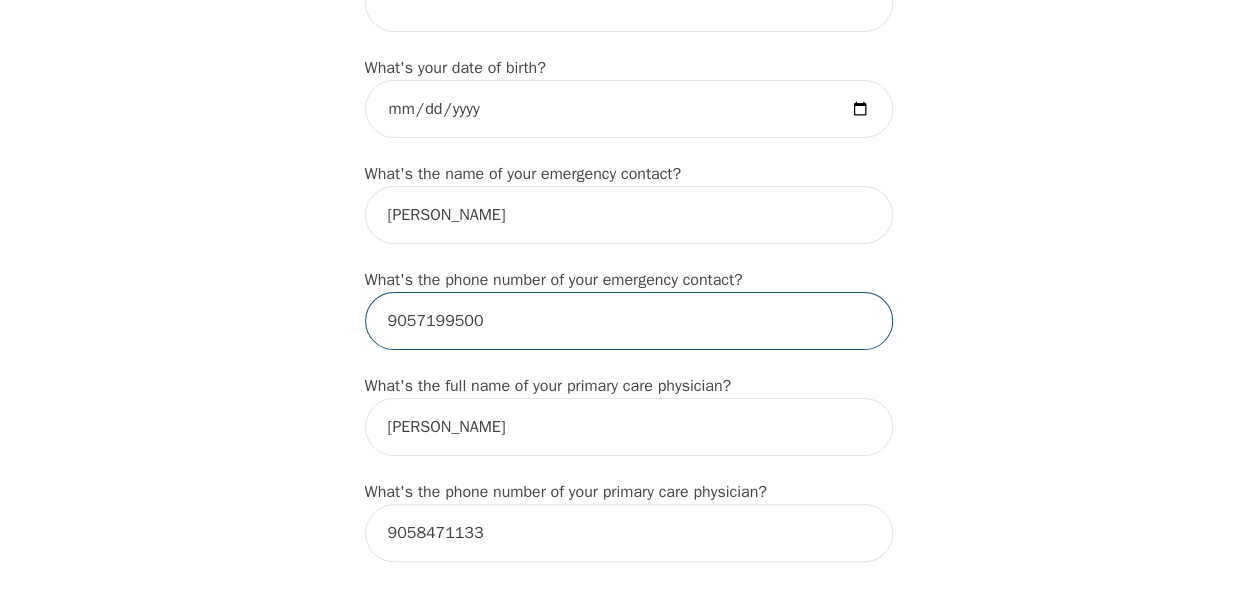 drag, startPoint x: 497, startPoint y: 314, endPoint x: 357, endPoint y: 324, distance: 140.35669 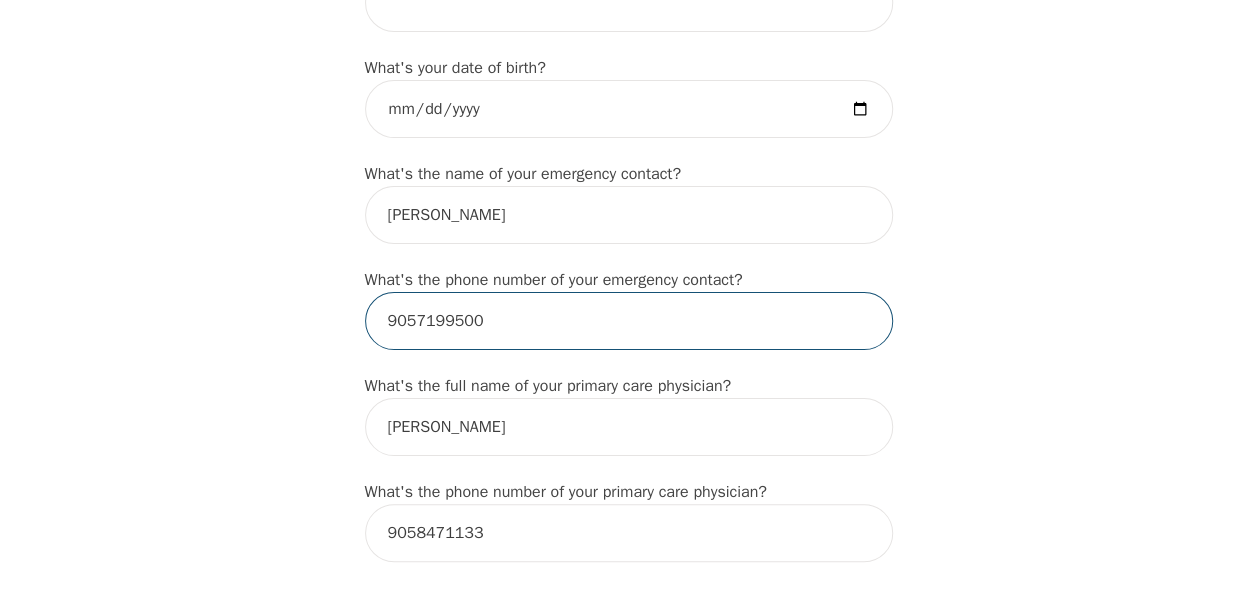 click on "Intake Assessment for [PERSON_NAME] Part 1 of 2: Tell Us About Yourself Please complete the following information before your initial session. This step is crucial to kickstart your therapeutic journey with your therapist: What's your first name? (This will be the name on your insurance receipt) [PERSON_NAME] What's your last name? [PERSON_NAME] What's your preferred name? [OPTIONAL] [PERSON_NAME] What's your email? [EMAIL_ADDRESS][DOMAIN_NAME] What's your phone number? [PHONE_NUMBER] What's your address? What's your unit number? [OPTIONAL] What's your date of birth? [DEMOGRAPHIC_DATA] What's the name of your emergency contact? [PERSON_NAME] What's the phone number of your emergency contact? [PHONE_NUMBER] What's the full name of your primary care physician? [PERSON_NAME] What's the phone number of your primary care physician? 9058471133 Below are optional questions - Please tell us more about yourself: What is your gender? -Select- [DEMOGRAPHIC_DATA] [DEMOGRAPHIC_DATA] [DEMOGRAPHIC_DATA] [DEMOGRAPHIC_DATA] [DEMOGRAPHIC_DATA] prefer_not_to_say What are your preferred pronouns? -Select- he/him she/her e/e" at bounding box center [629, 509] 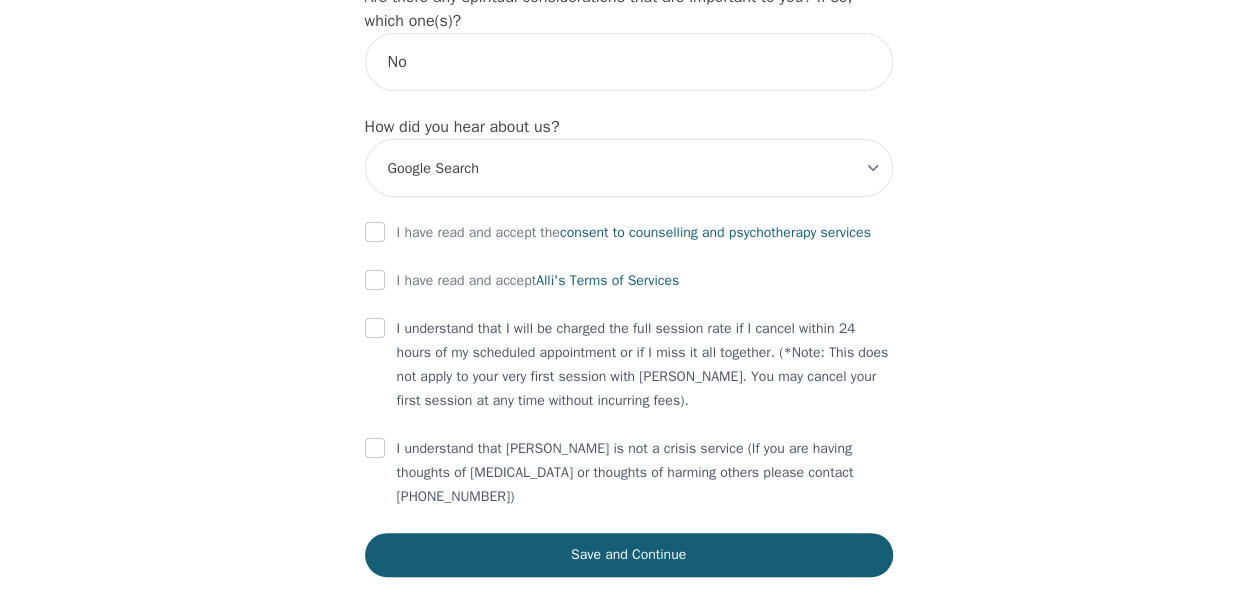 scroll, scrollTop: 2386, scrollLeft: 0, axis: vertical 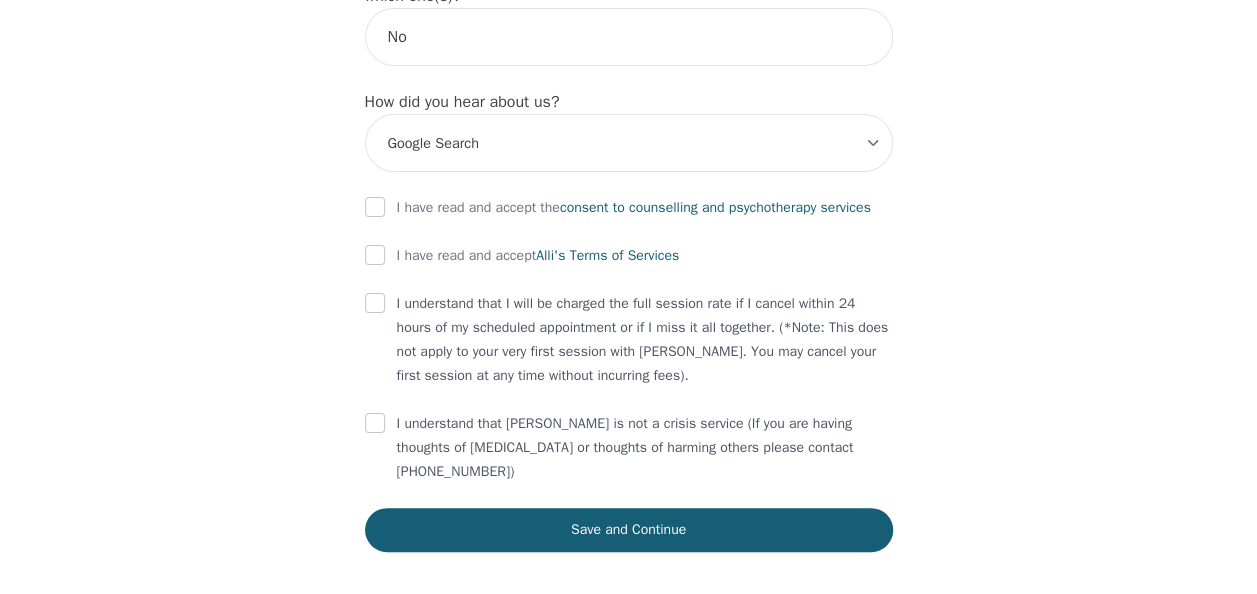 type on "8073565566" 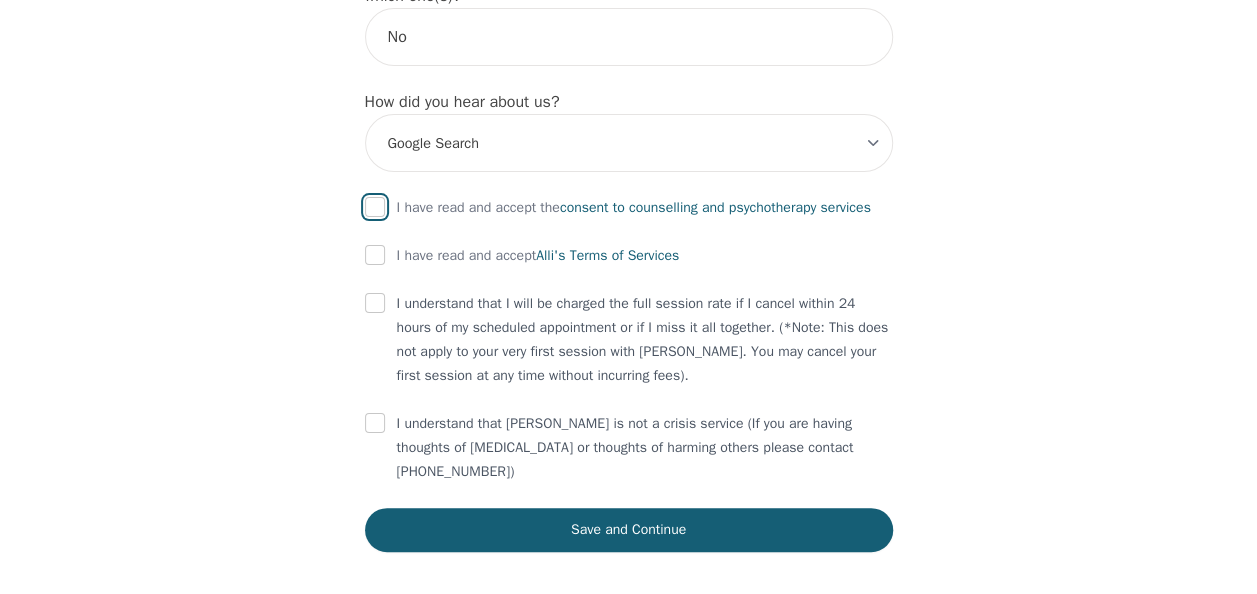 click at bounding box center [375, 207] 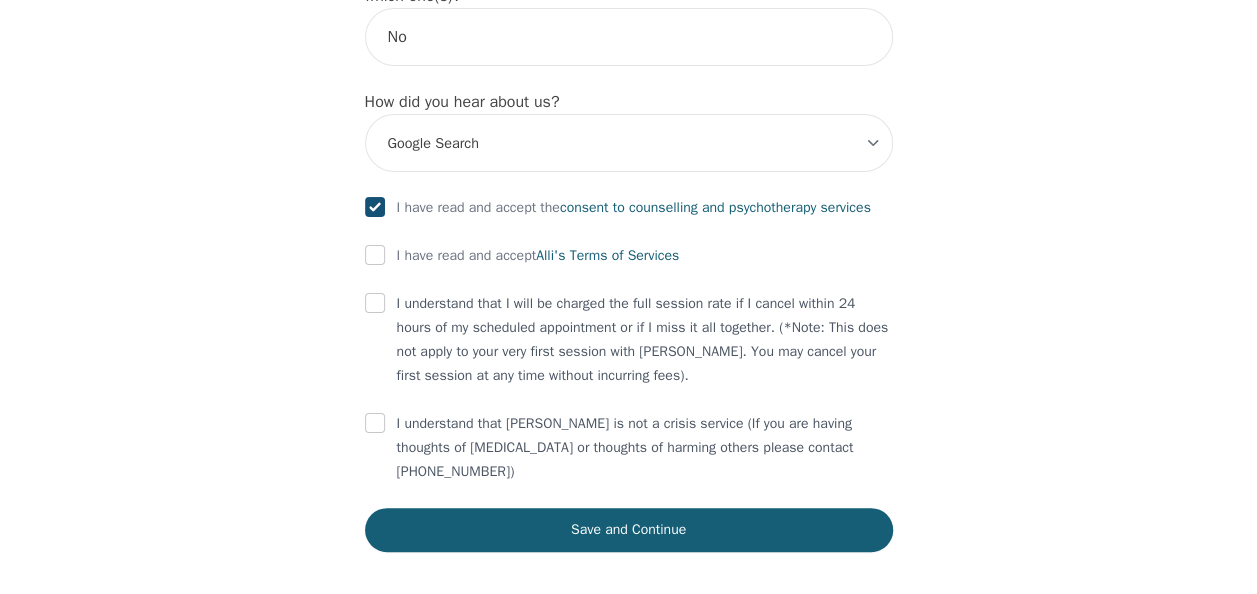 checkbox on "true" 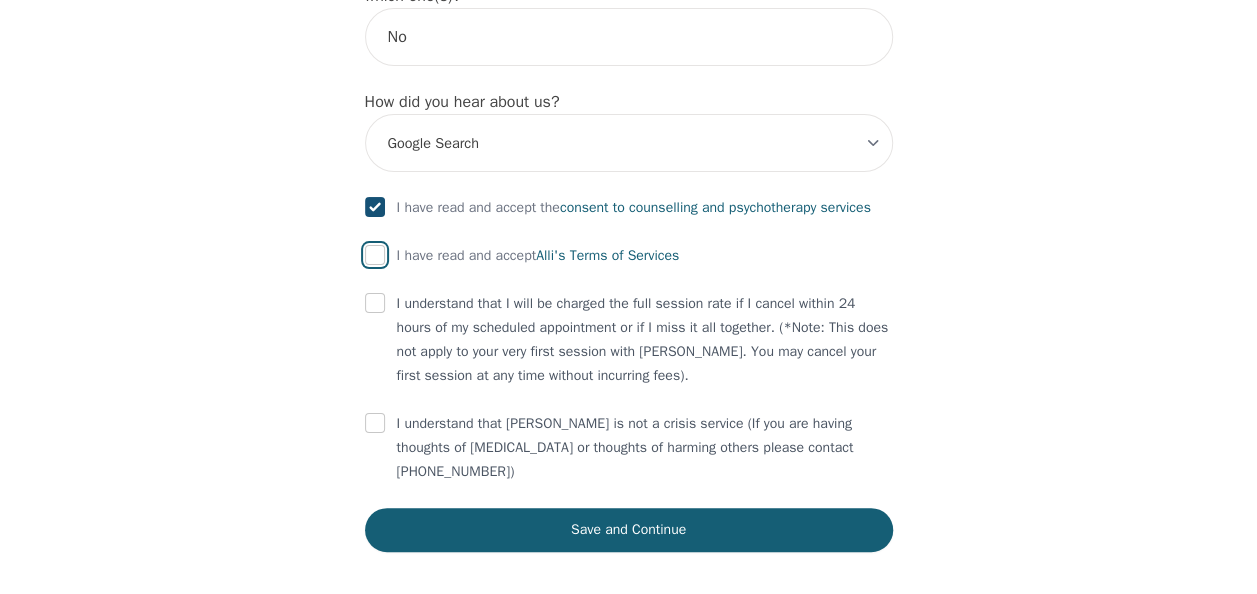 click at bounding box center (375, 255) 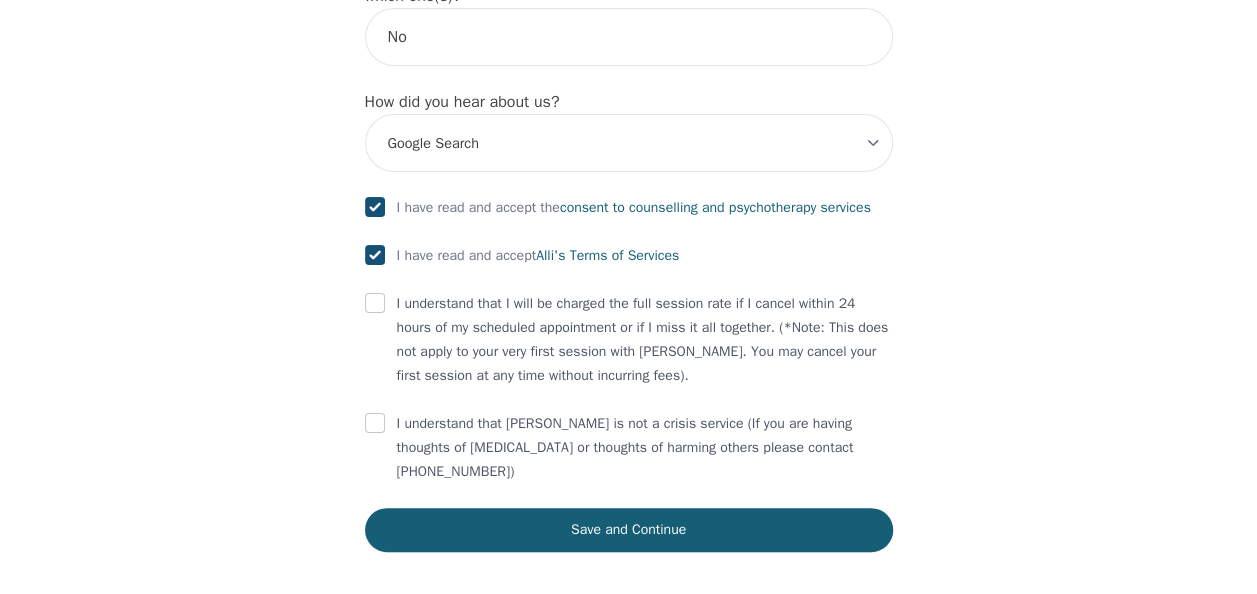 checkbox on "true" 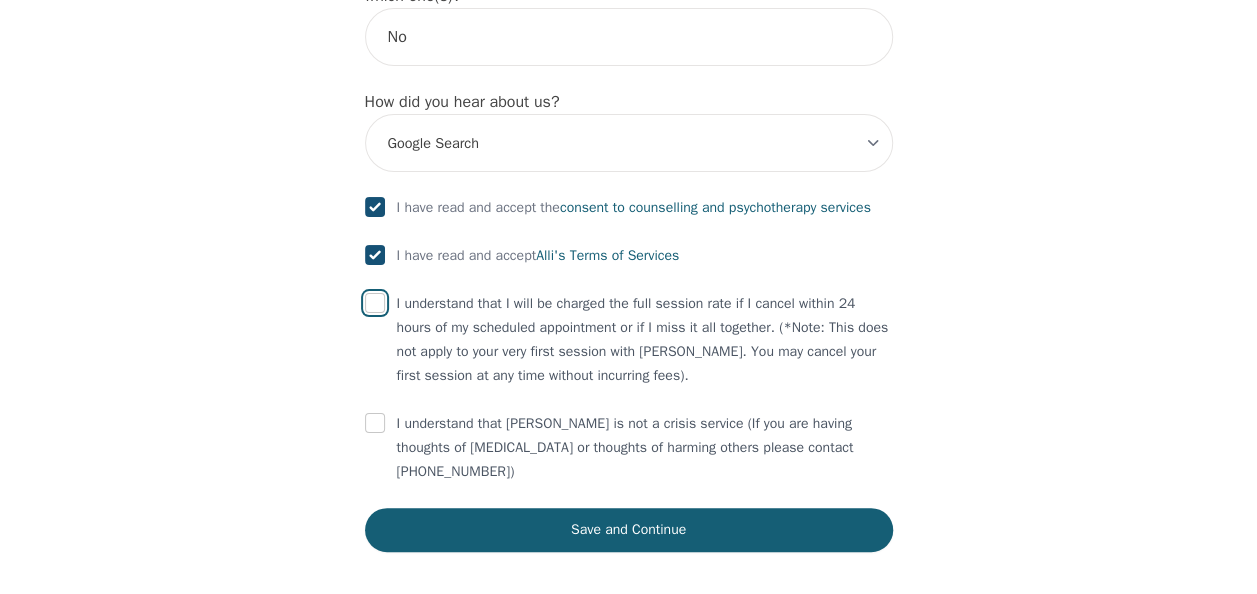 click at bounding box center [375, 303] 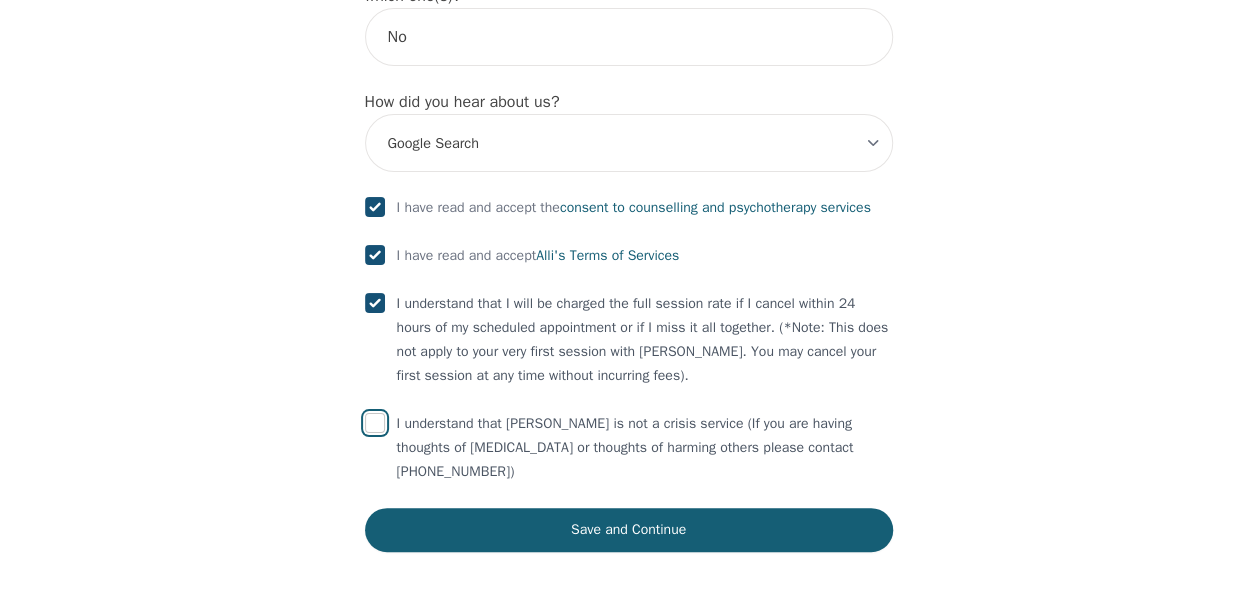 click at bounding box center [375, 423] 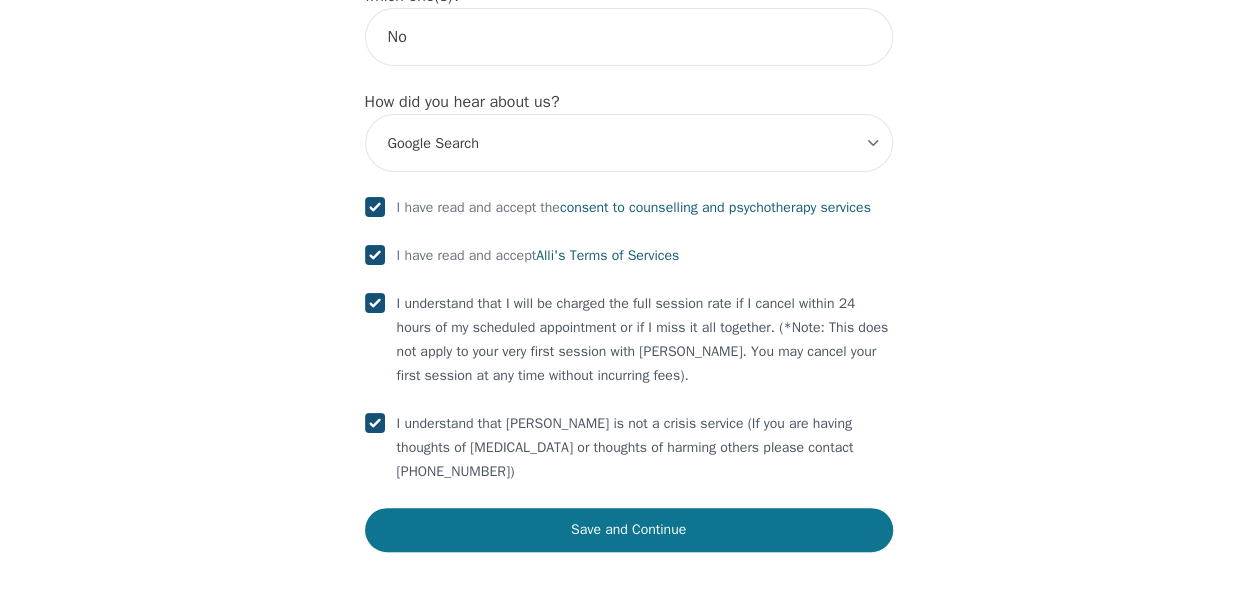 click on "Save and Continue" at bounding box center [629, 530] 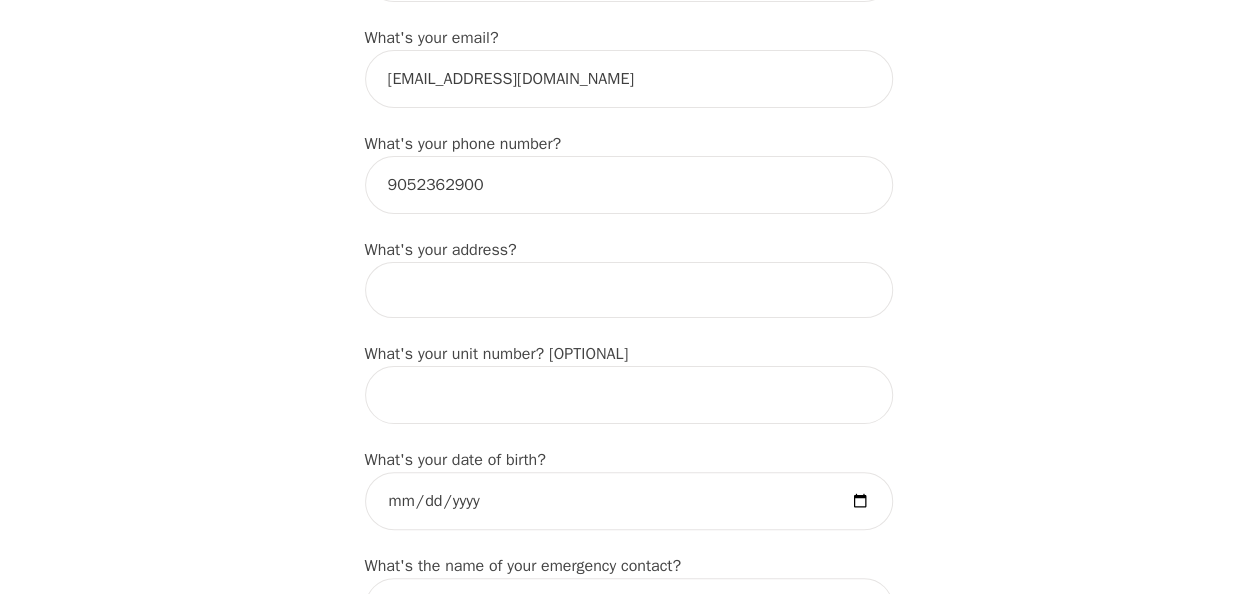 scroll, scrollTop: 586, scrollLeft: 0, axis: vertical 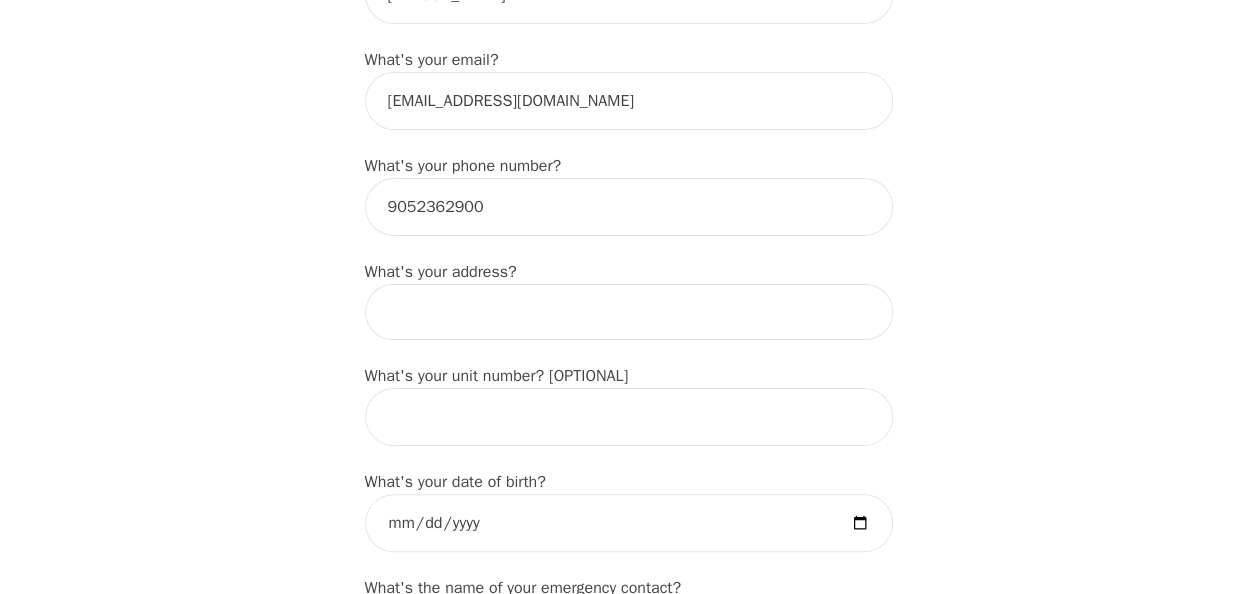 click at bounding box center [629, 312] 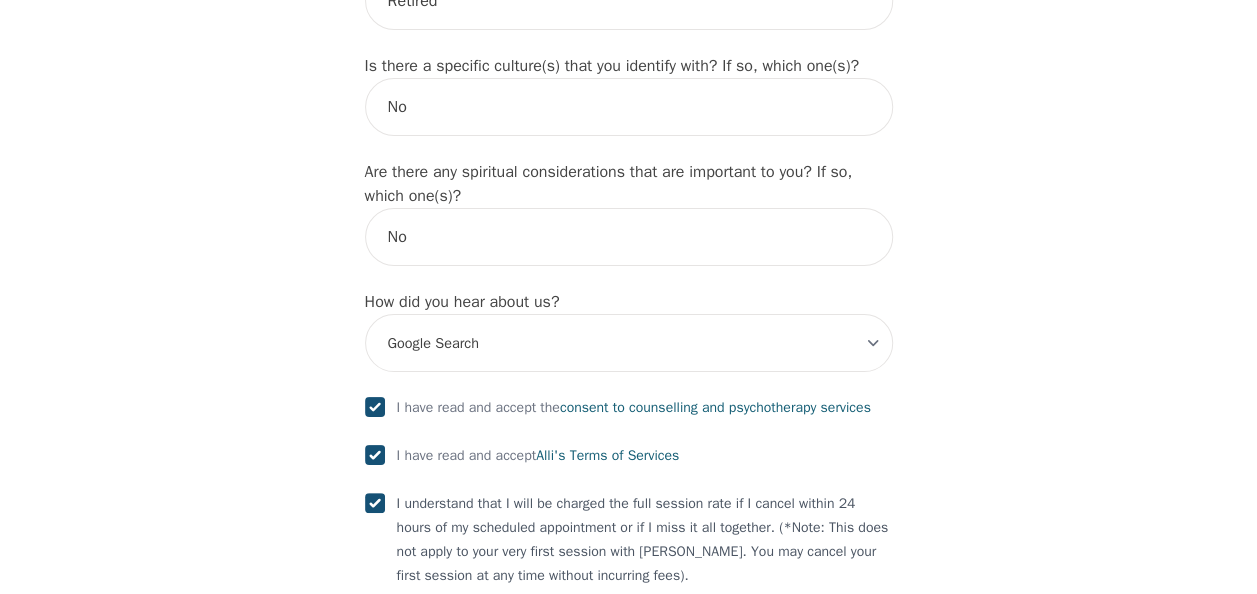 scroll, scrollTop: 2462, scrollLeft: 0, axis: vertical 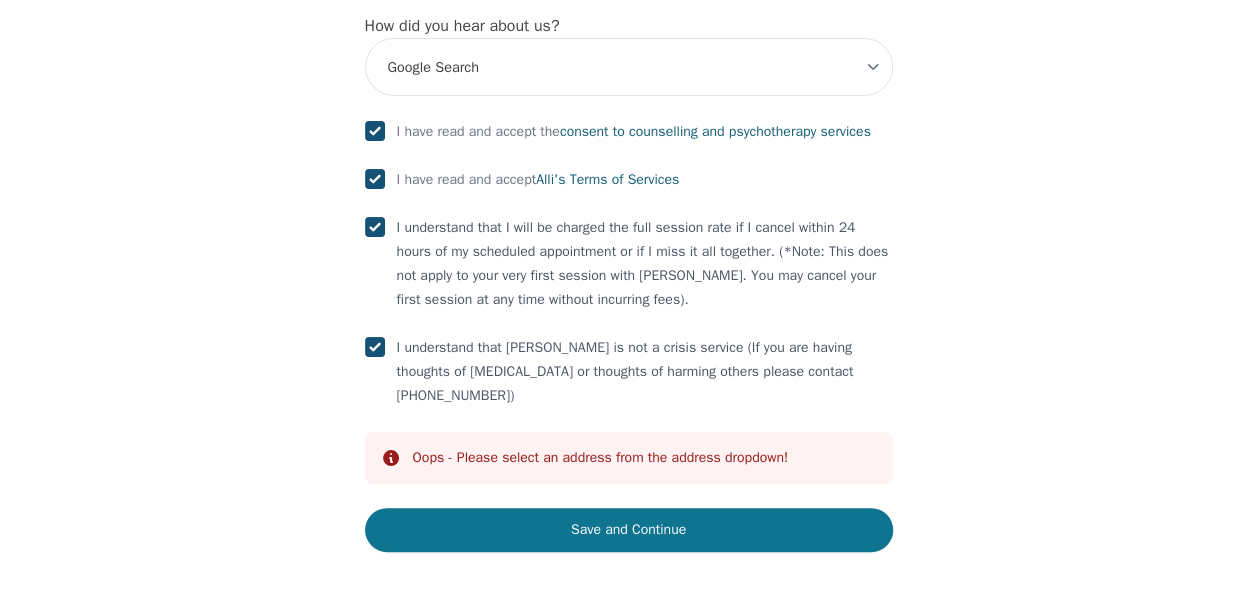 click on "Save and Continue" at bounding box center (629, 530) 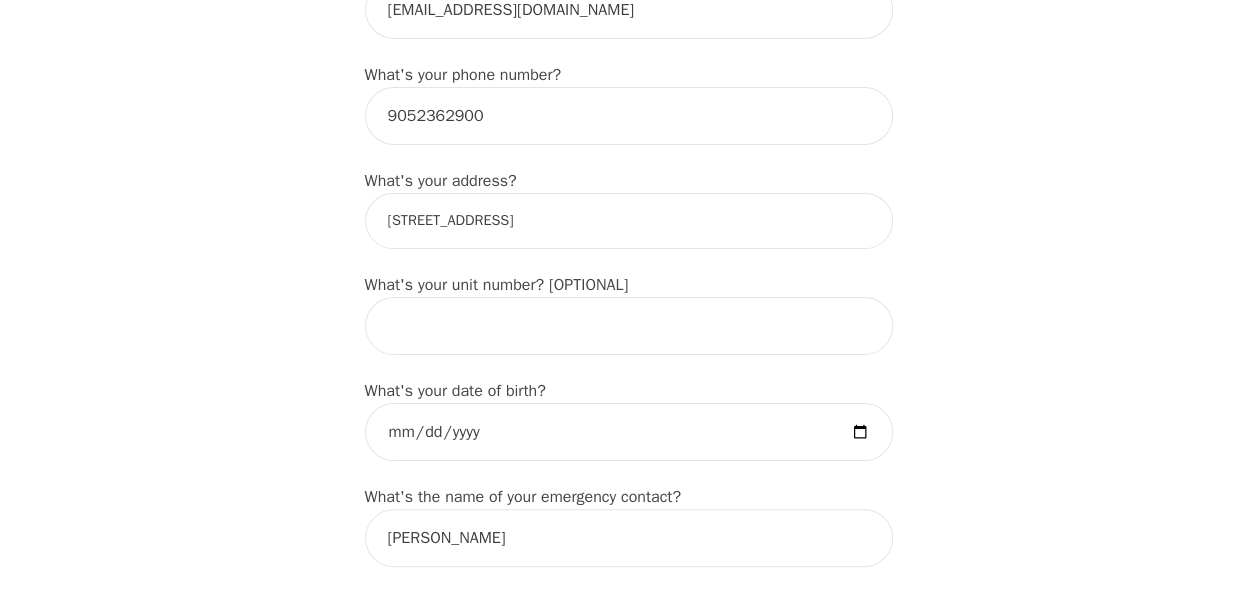 scroll, scrollTop: 662, scrollLeft: 0, axis: vertical 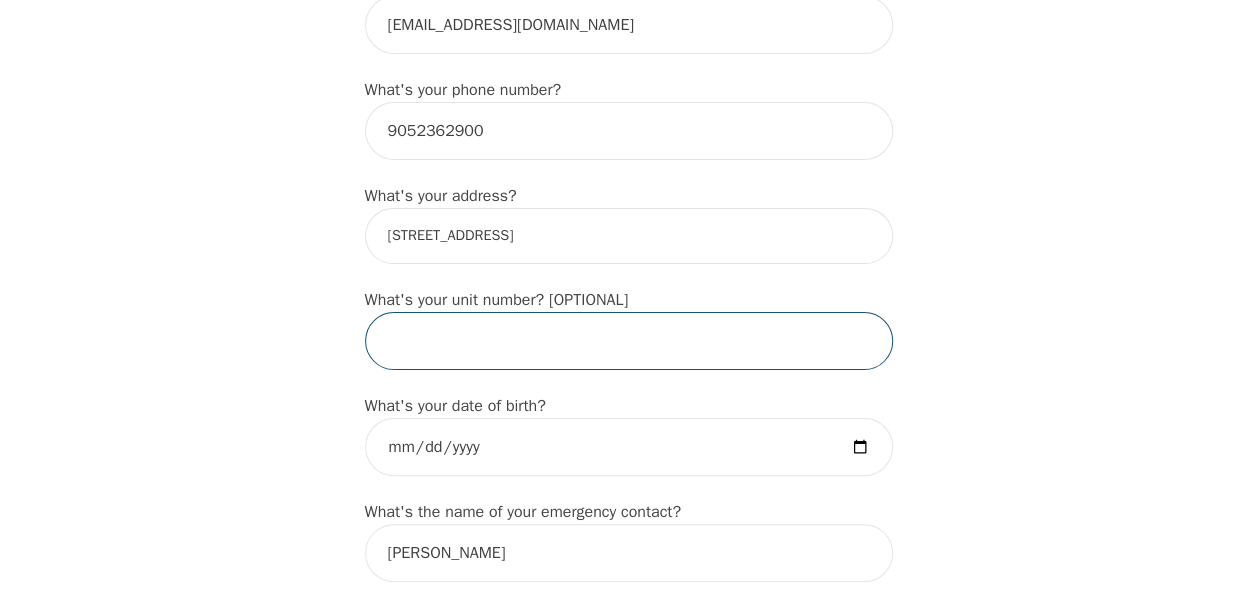 click at bounding box center (629, 341) 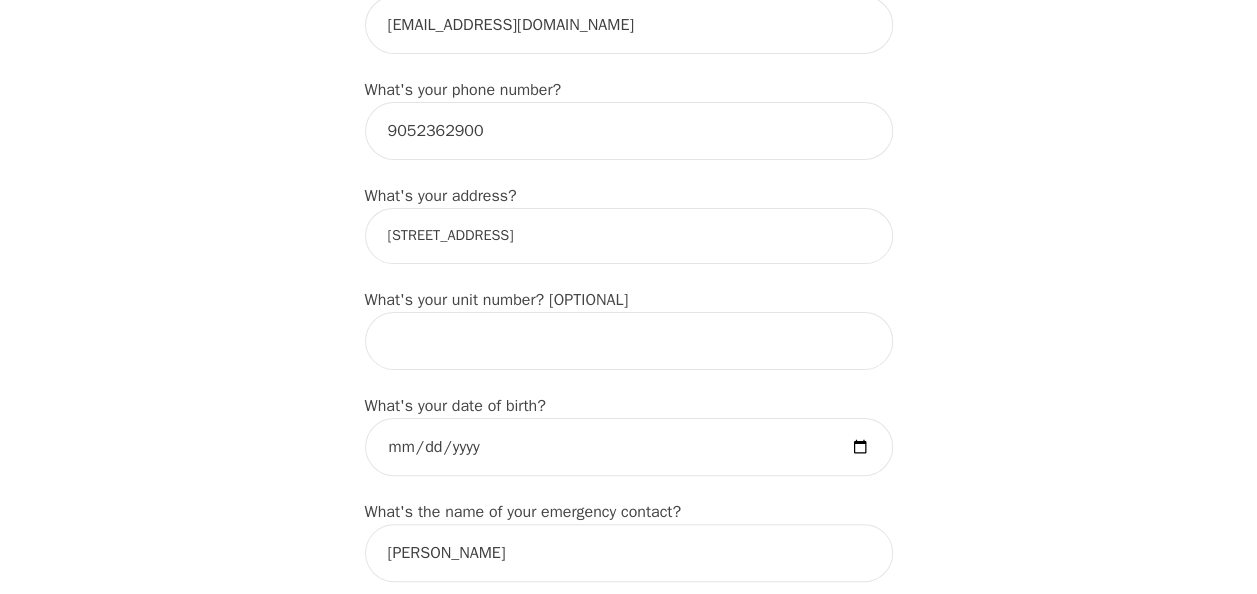 click on "Intake Assessment for [PERSON_NAME] Part 1 of 2: Tell Us About Yourself Please complete the following information before your initial session. This step is crucial to kickstart your therapeutic journey with your therapist: What's your first name? (This will be the name on your insurance receipt) [PERSON_NAME] What's your last name? [PERSON_NAME] What's your preferred name? [OPTIONAL] [PERSON_NAME] What's your email? [EMAIL_ADDRESS][DOMAIN_NAME] What's your phone number? [PHONE_NUMBER] What's your address? [STREET_ADDRESS] What's your unit number? [OPTIONAL] What's your date of birth? [DEMOGRAPHIC_DATA] What's the name of your emergency contact? [PERSON_NAME] What's the phone number of your emergency contact? [PHONE_NUMBER] What's the full name of your primary care physician? [PERSON_NAME] What's the phone number of your primary care physician? 9058471133 Below are optional questions - Please tell us more about yourself: What is your gender? -Select- [DEMOGRAPHIC_DATA] [DEMOGRAPHIC_DATA] [DEMOGRAPHIC_DATA] [DEMOGRAPHIC_DATA] [DEMOGRAPHIC_DATA] prefer_not_to_say -Select-" at bounding box center [628, 885] 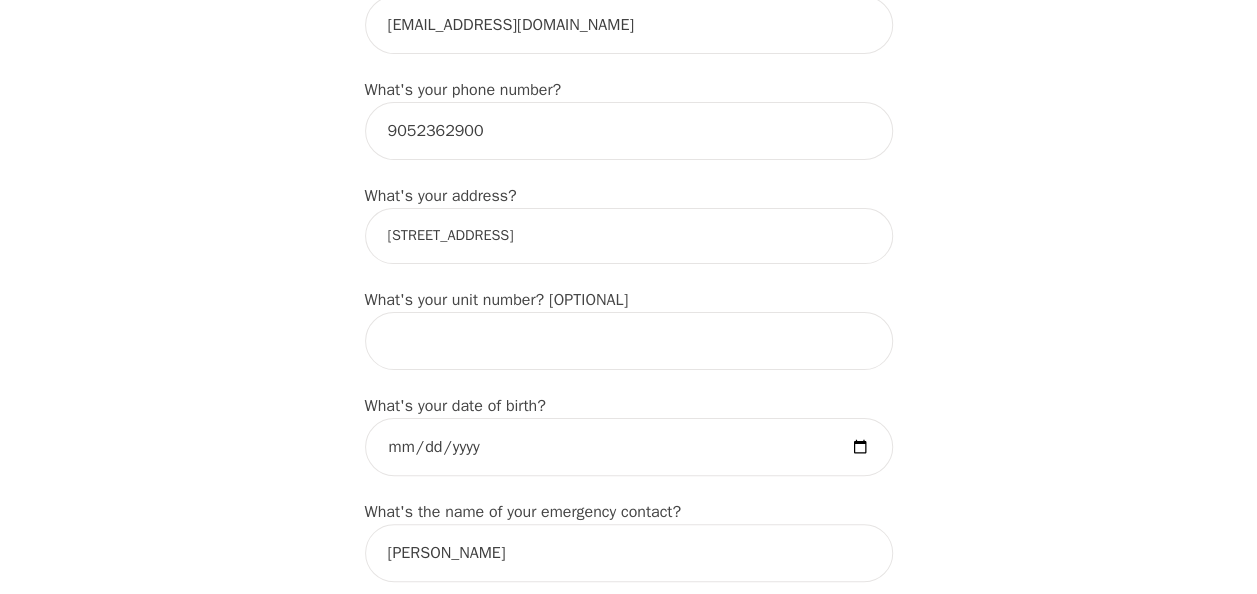click on "[STREET_ADDRESS]" at bounding box center (629, 236) 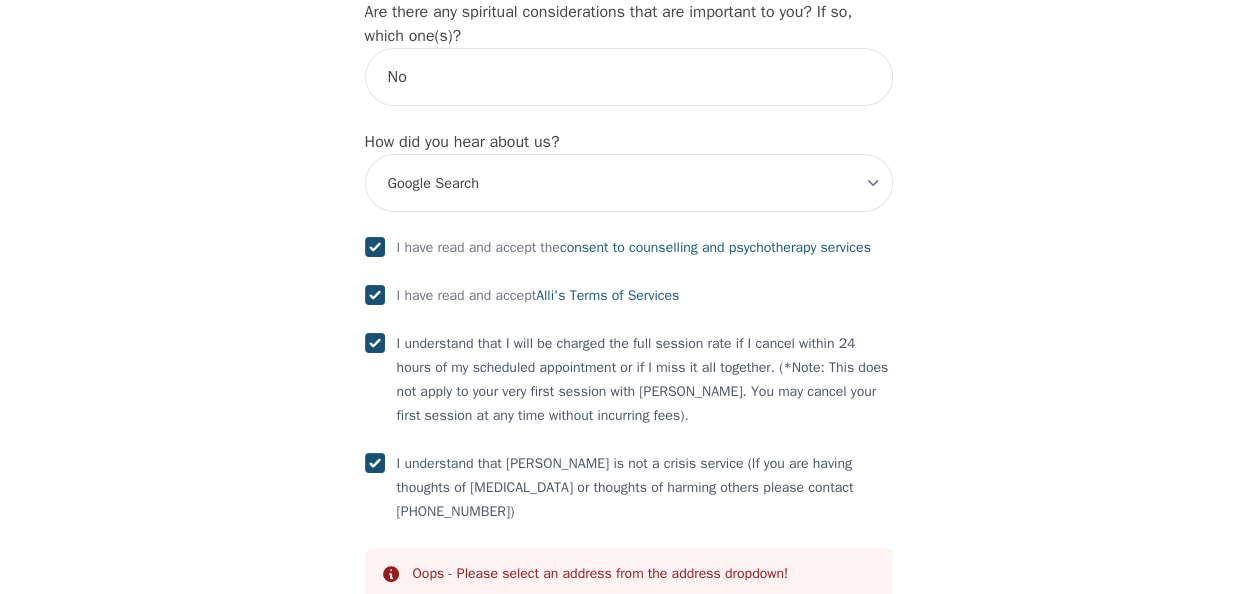 scroll, scrollTop: 2462, scrollLeft: 0, axis: vertical 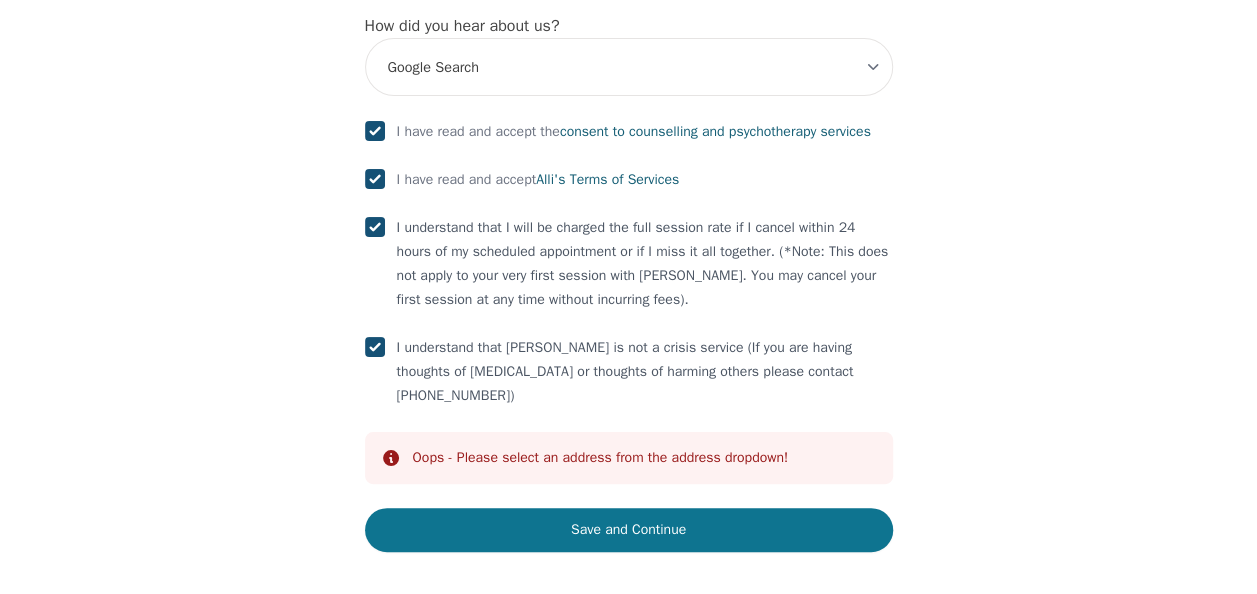 click on "Save and Continue" at bounding box center (629, 530) 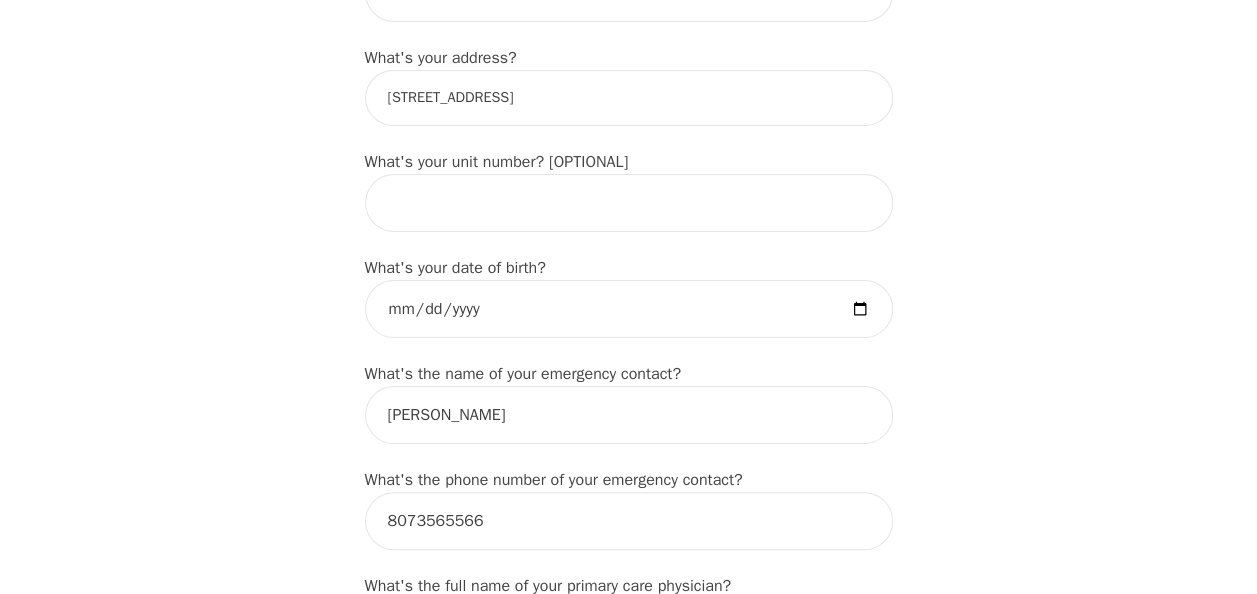 scroll, scrollTop: 762, scrollLeft: 0, axis: vertical 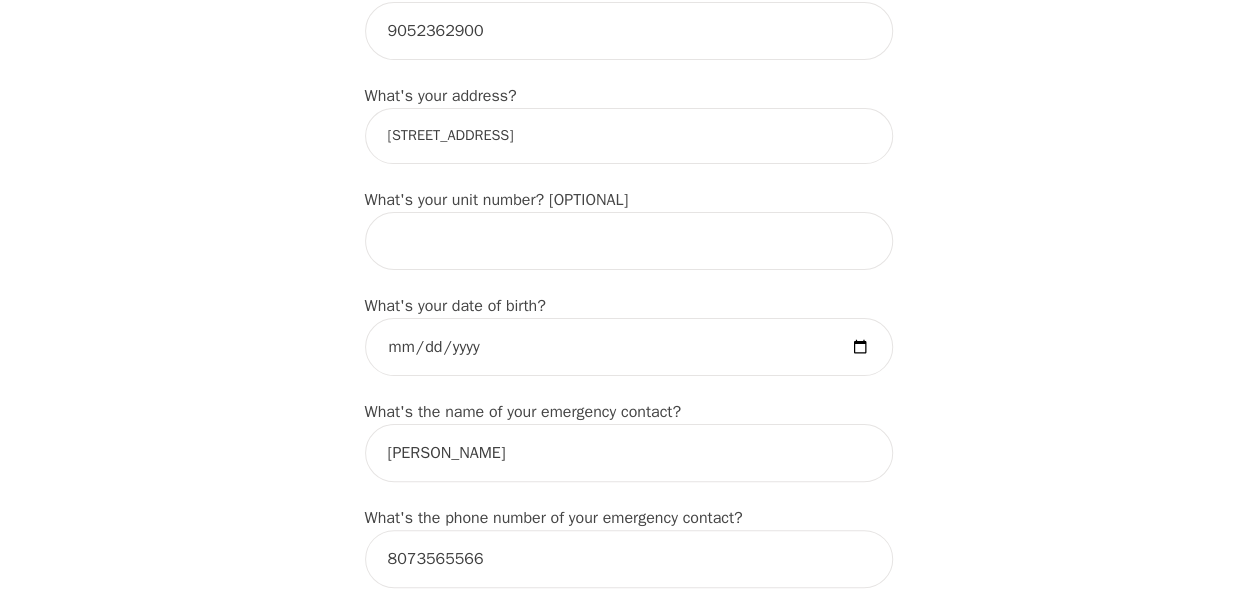 click on "[STREET_ADDRESS]" at bounding box center (629, 136) 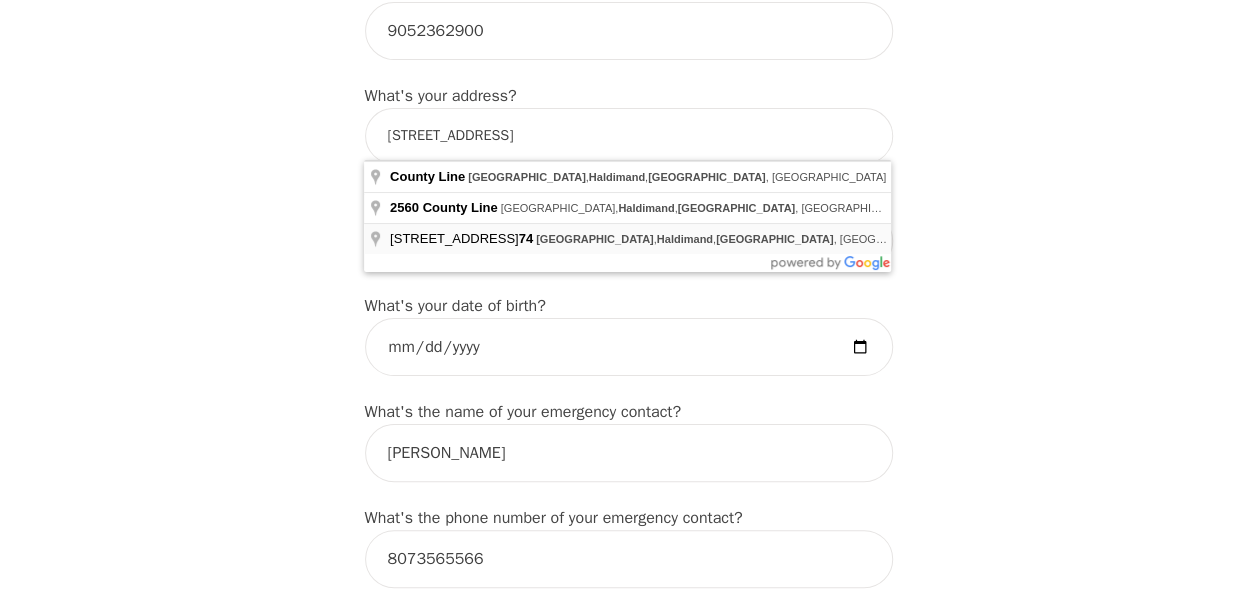 type on "[STREET_ADDRESS]" 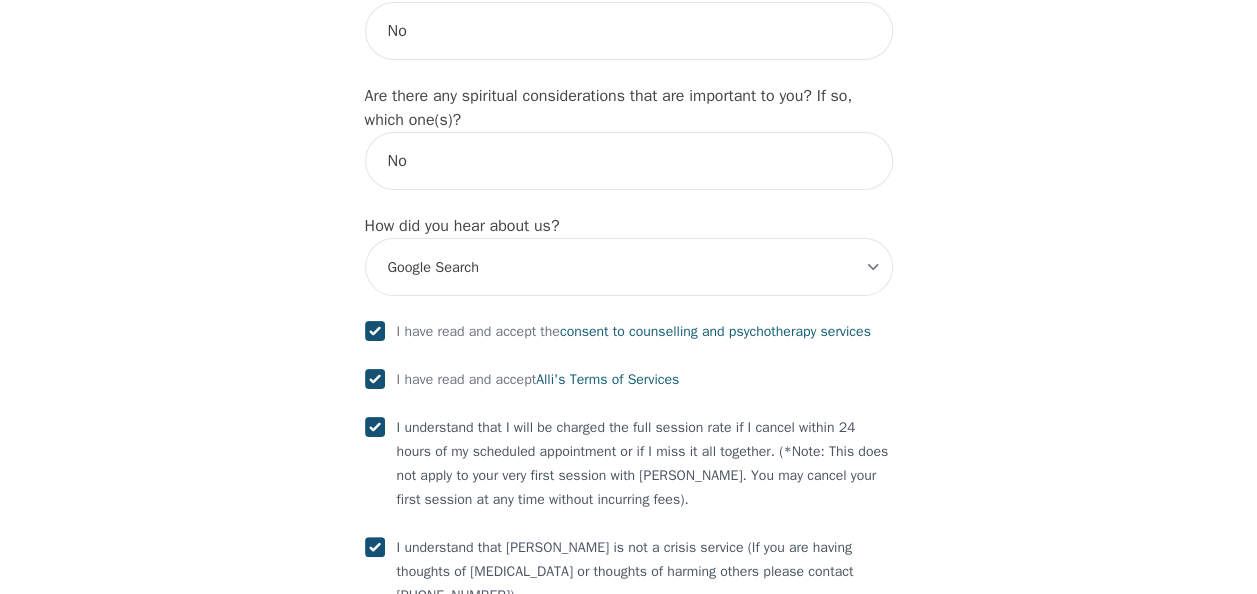 scroll, scrollTop: 2462, scrollLeft: 0, axis: vertical 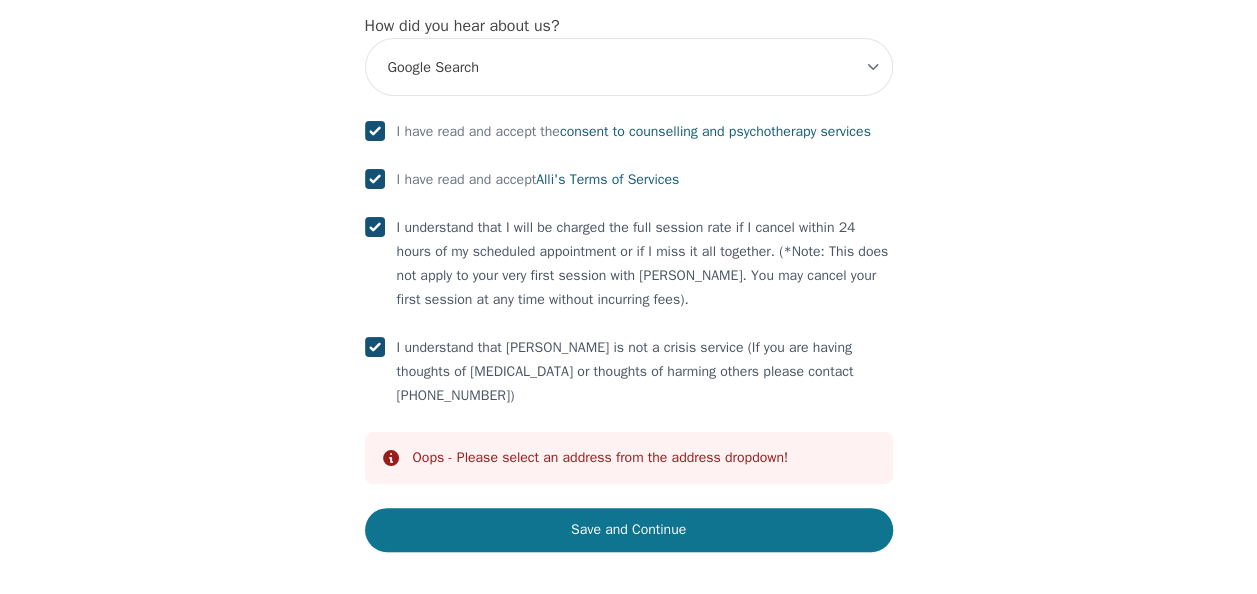 click on "Save and Continue" at bounding box center (629, 530) 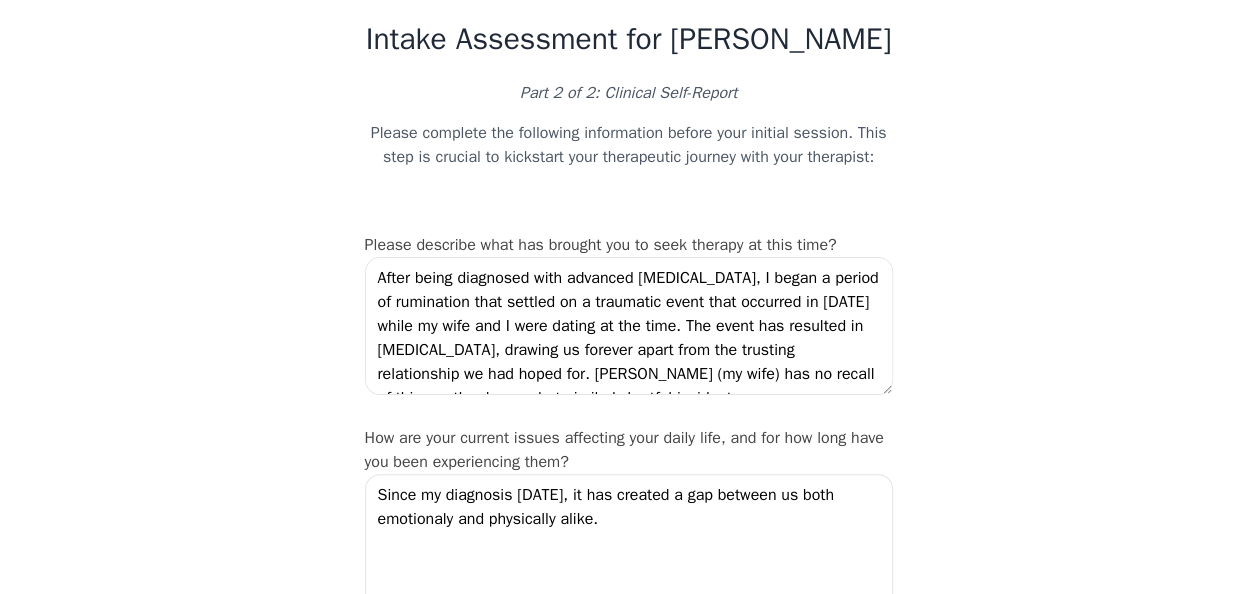 scroll, scrollTop: 100, scrollLeft: 0, axis: vertical 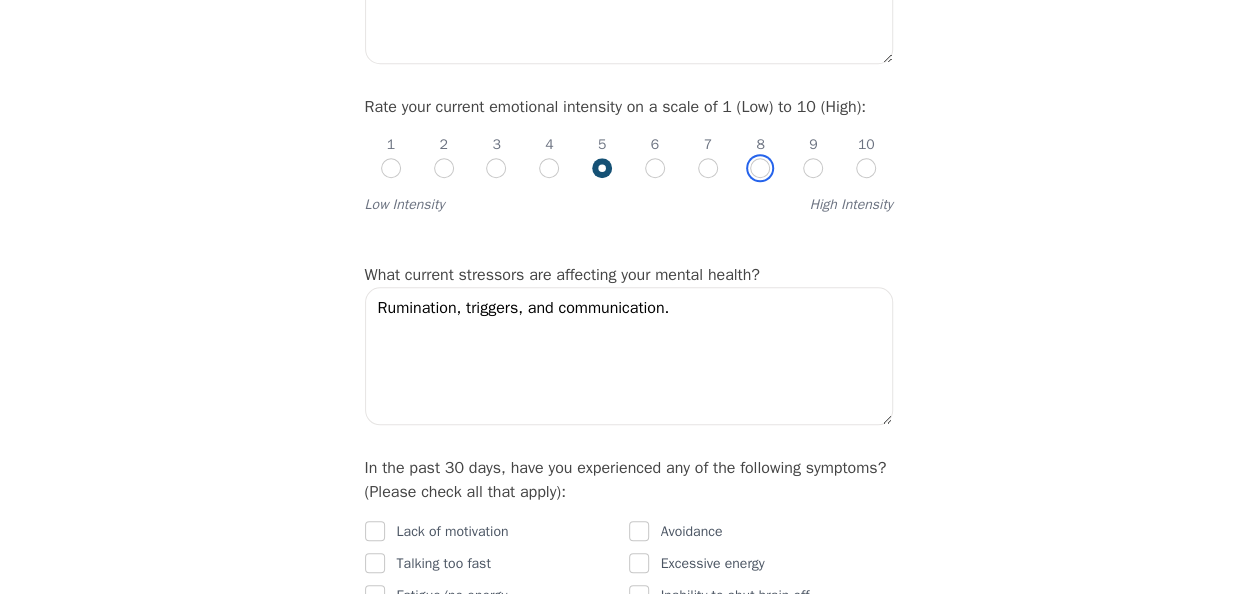 click at bounding box center (760, 168) 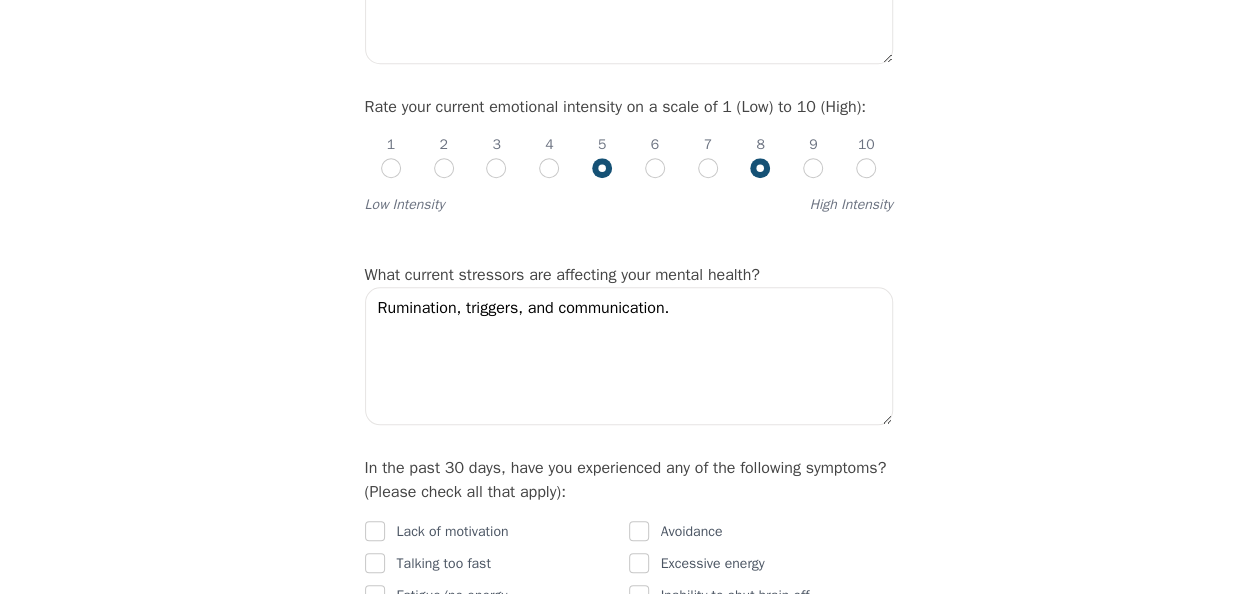 radio on "true" 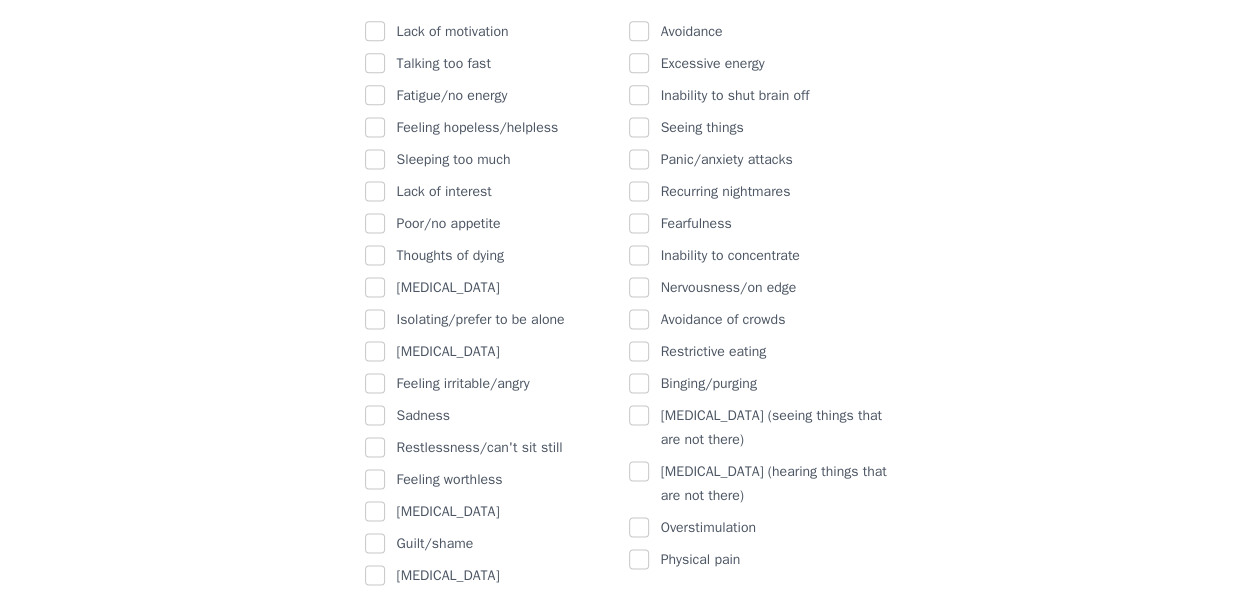 scroll, scrollTop: 1200, scrollLeft: 0, axis: vertical 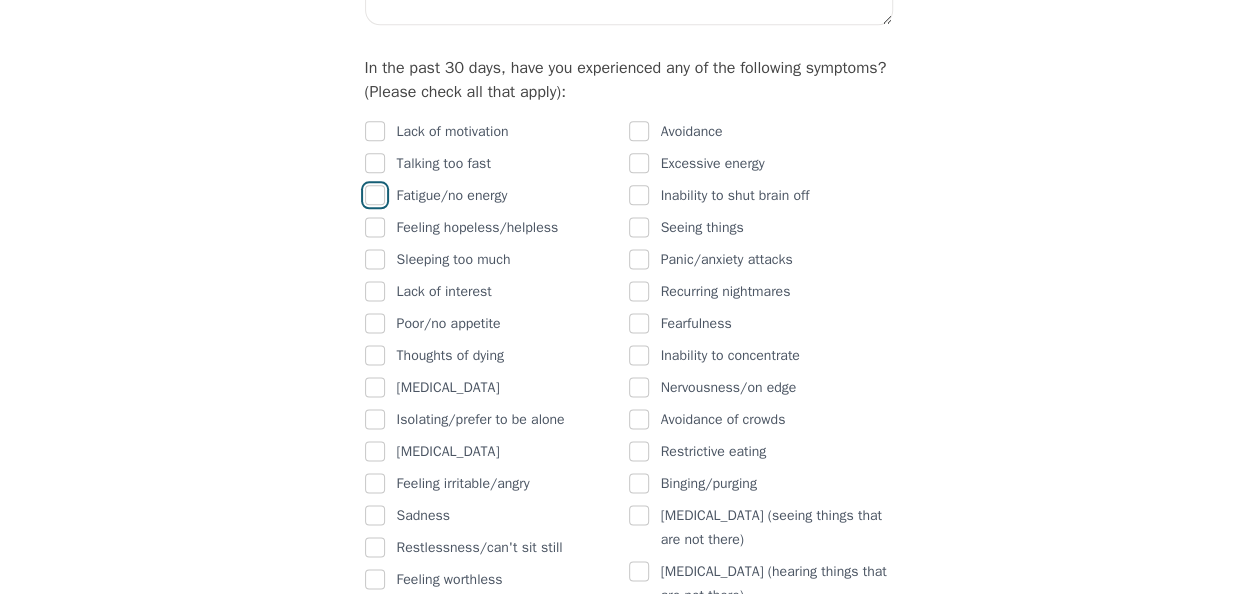 click at bounding box center [375, 195] 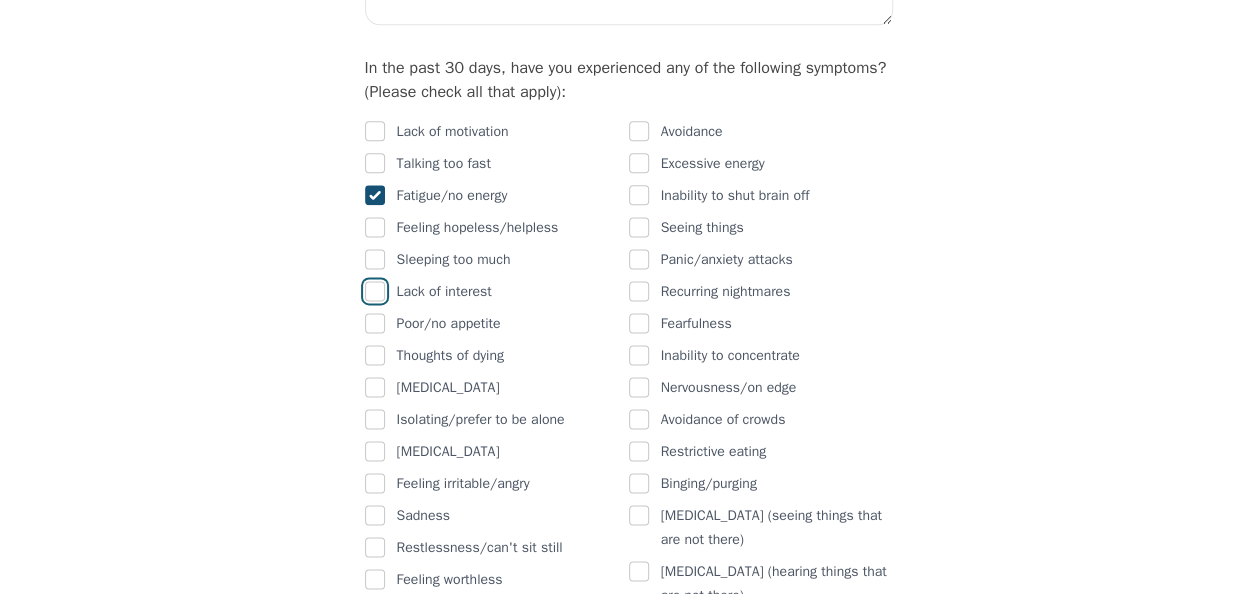 click at bounding box center [375, 291] 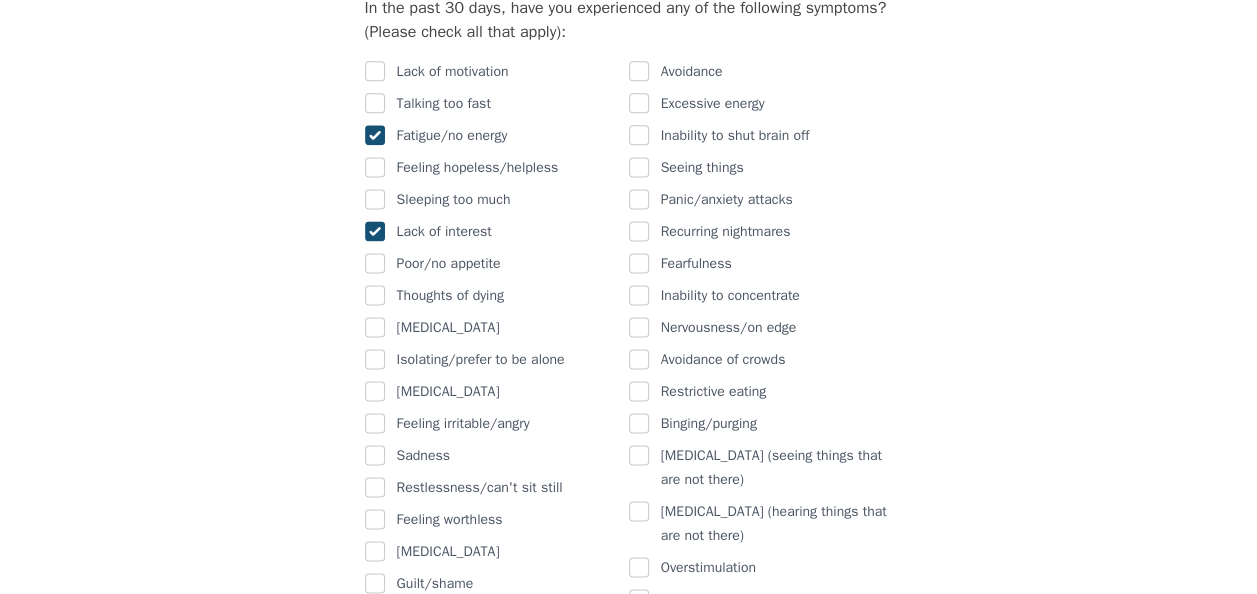 scroll, scrollTop: 1300, scrollLeft: 0, axis: vertical 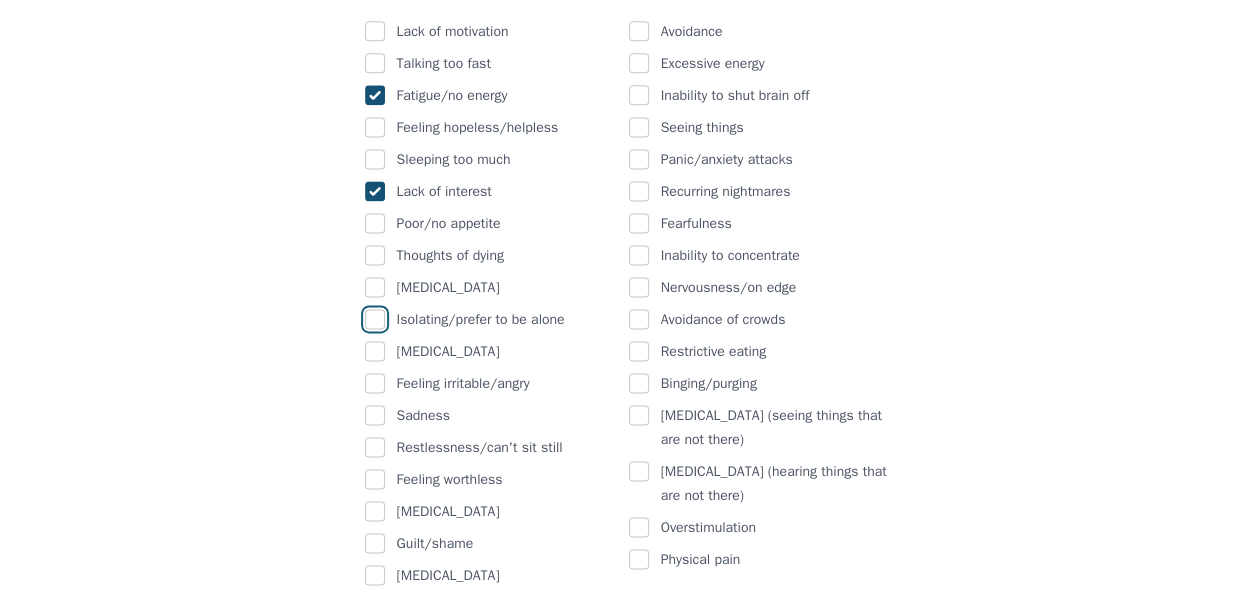 click at bounding box center (375, 319) 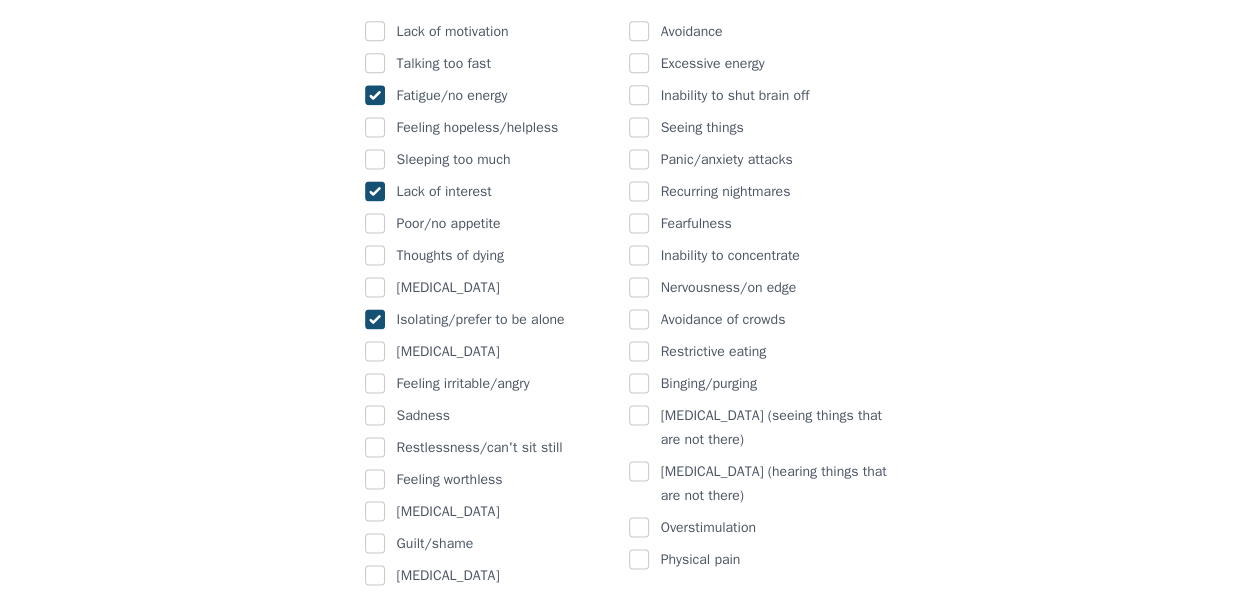 checkbox on "true" 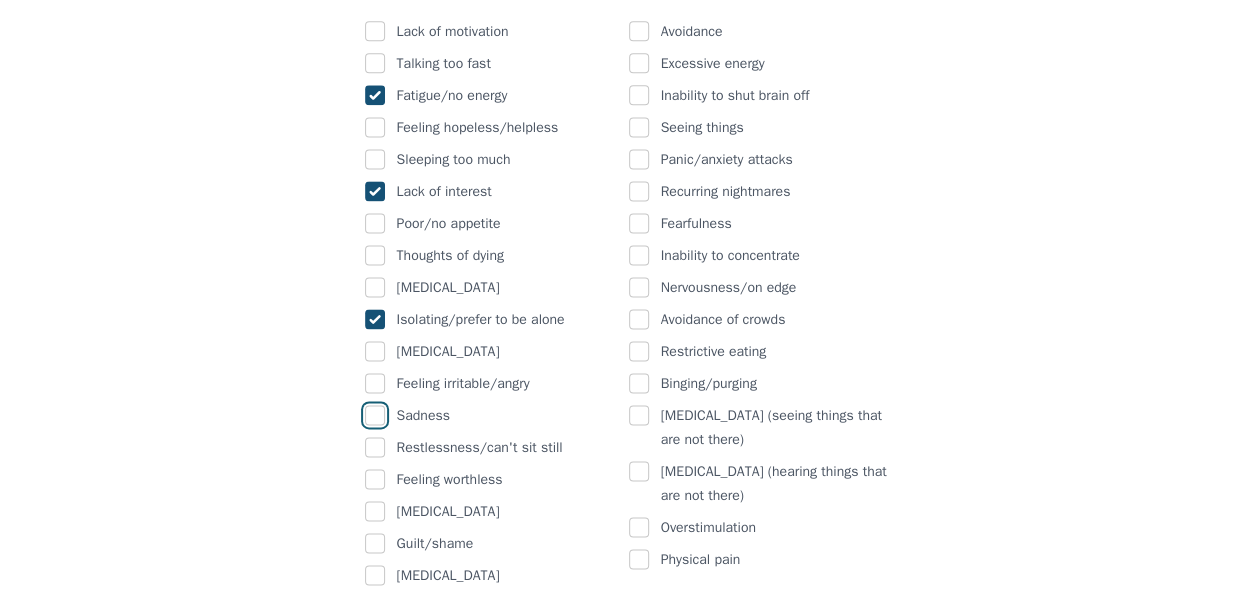 click at bounding box center [375, 415] 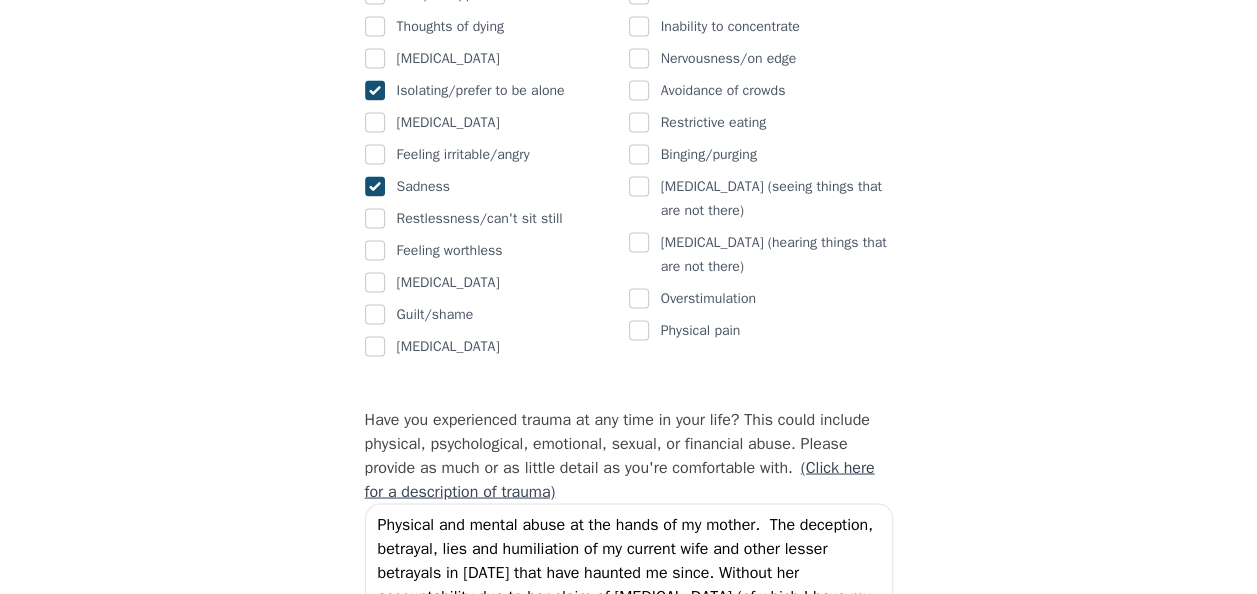 scroll, scrollTop: 1600, scrollLeft: 0, axis: vertical 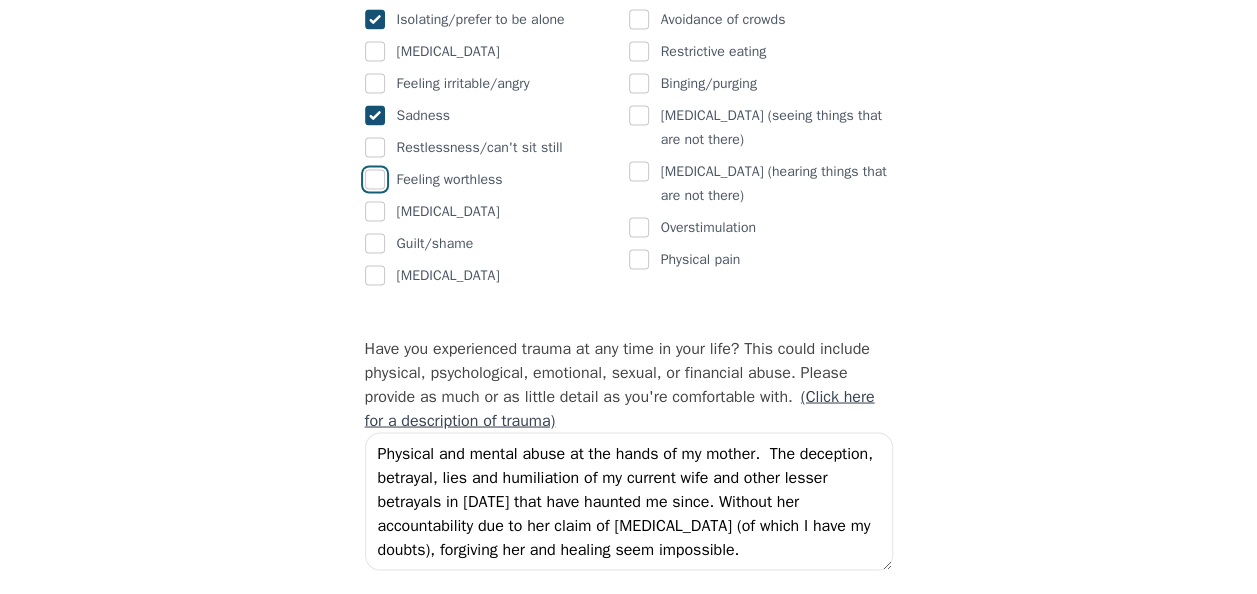 click at bounding box center [375, 179] 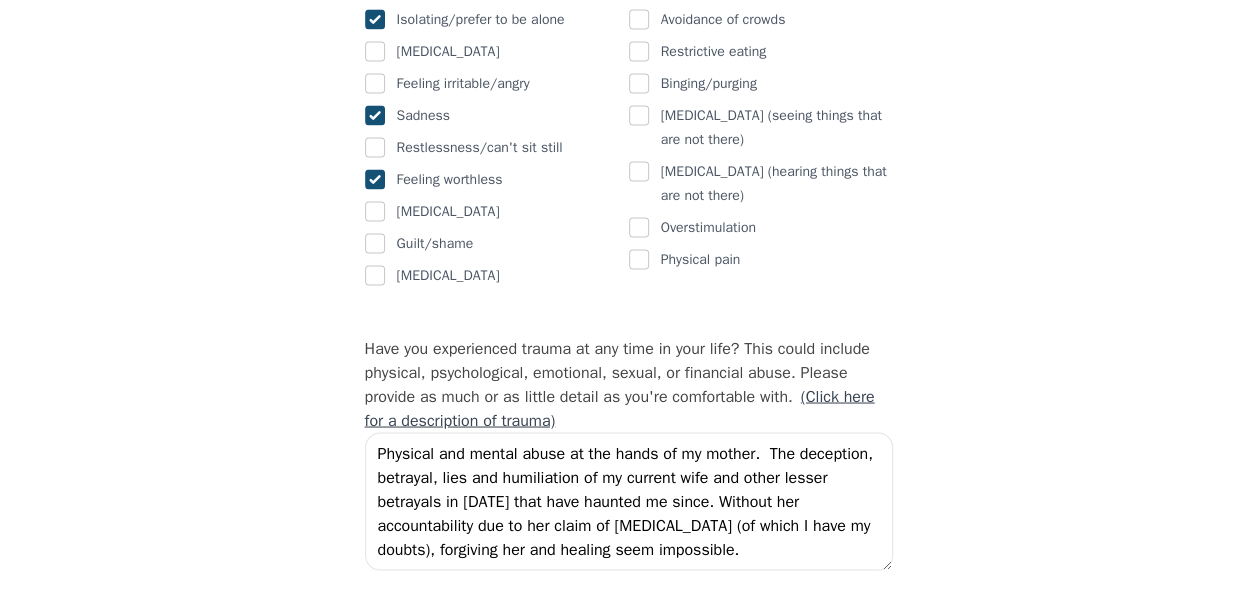 checkbox on "true" 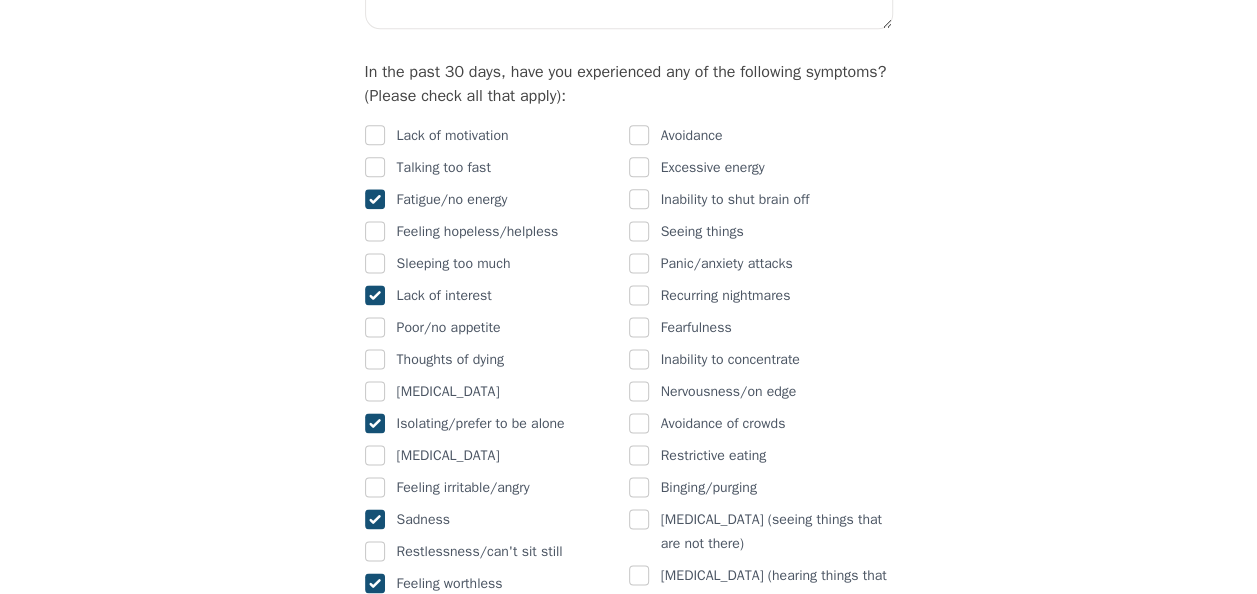 scroll, scrollTop: 1200, scrollLeft: 0, axis: vertical 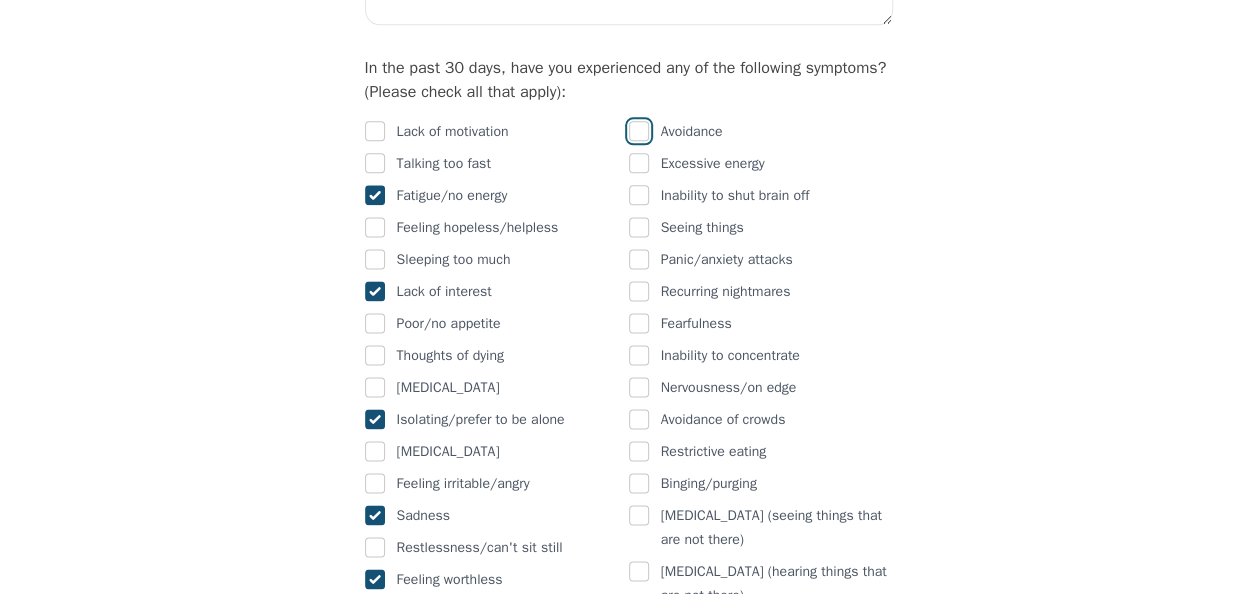 click at bounding box center [639, 131] 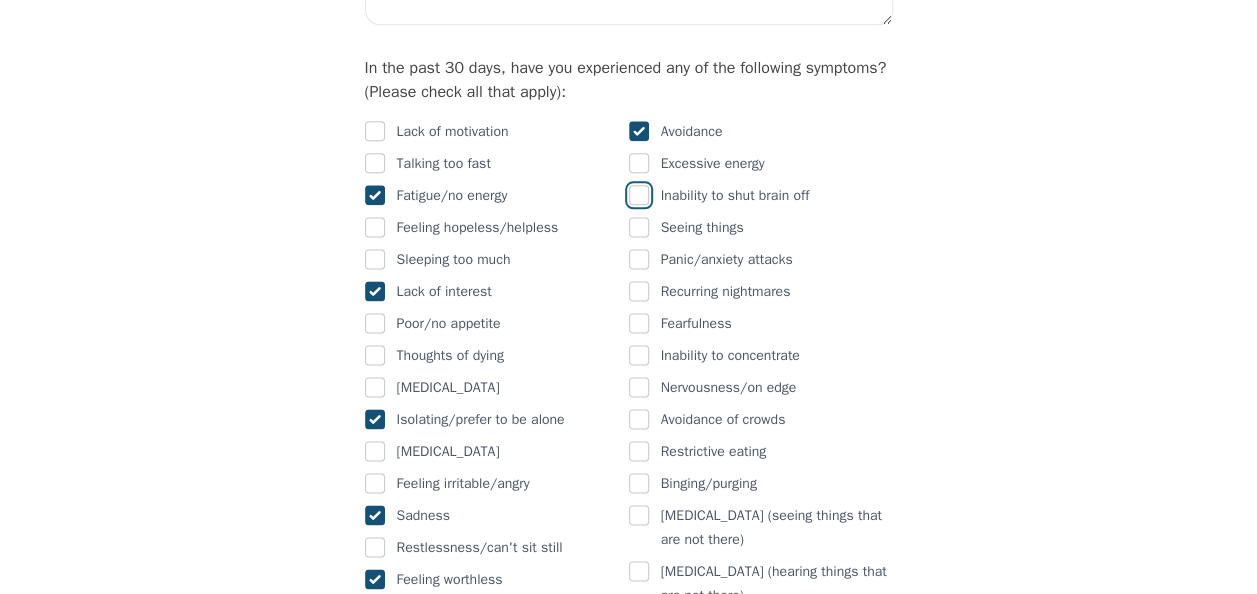 click at bounding box center (639, 195) 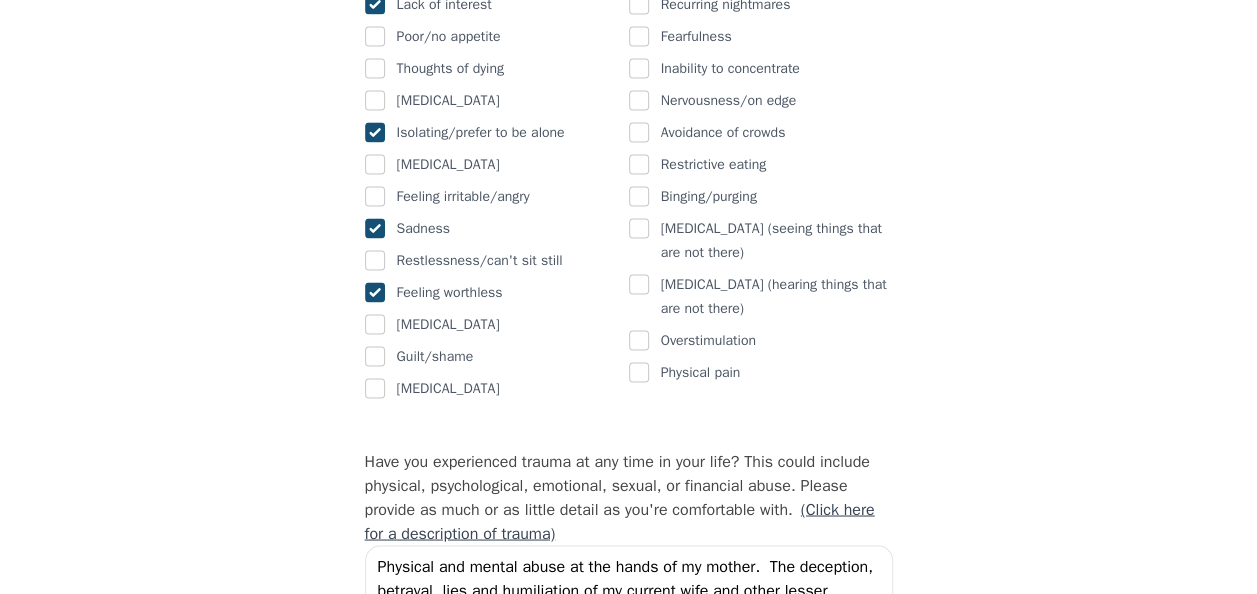 scroll, scrollTop: 1500, scrollLeft: 0, axis: vertical 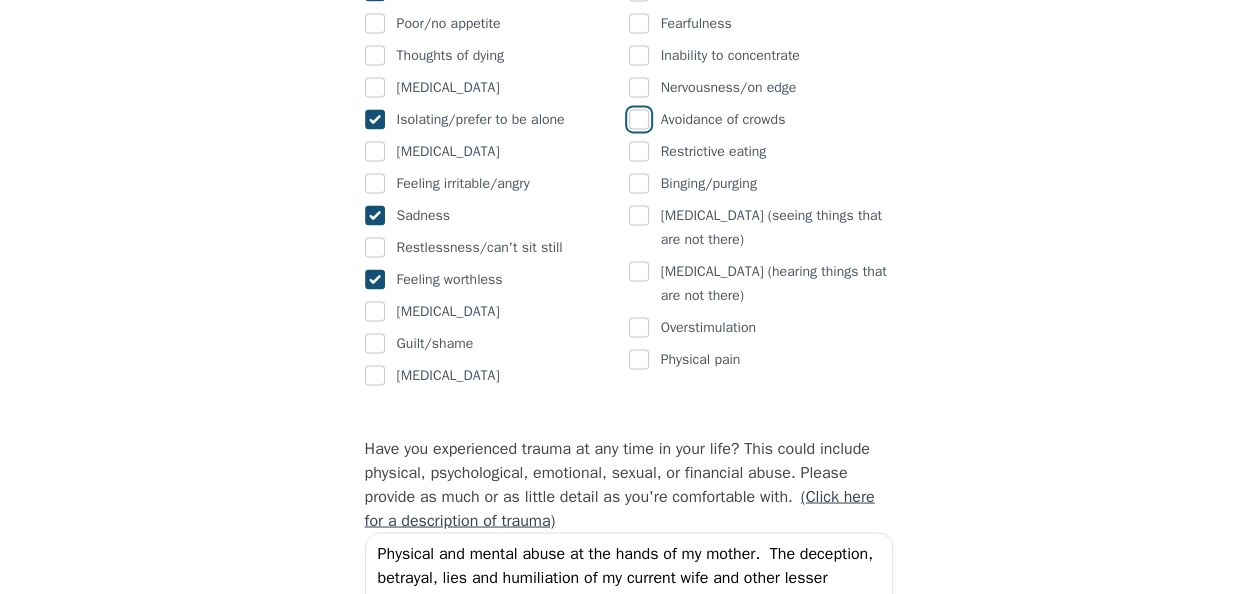click at bounding box center [639, 119] 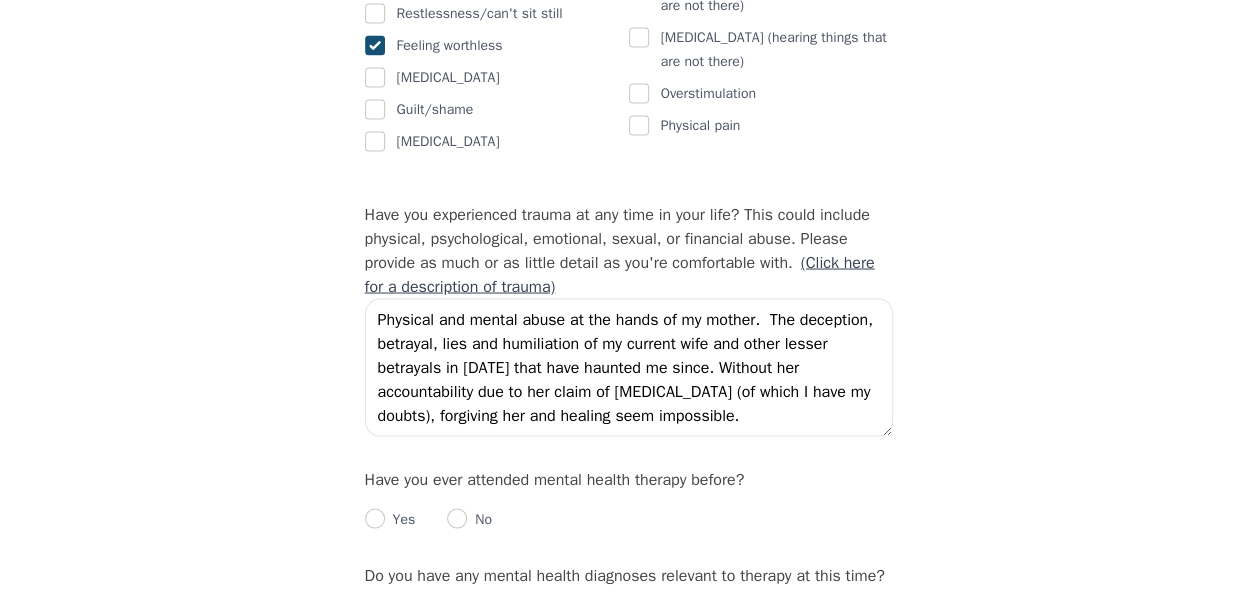 scroll, scrollTop: 1800, scrollLeft: 0, axis: vertical 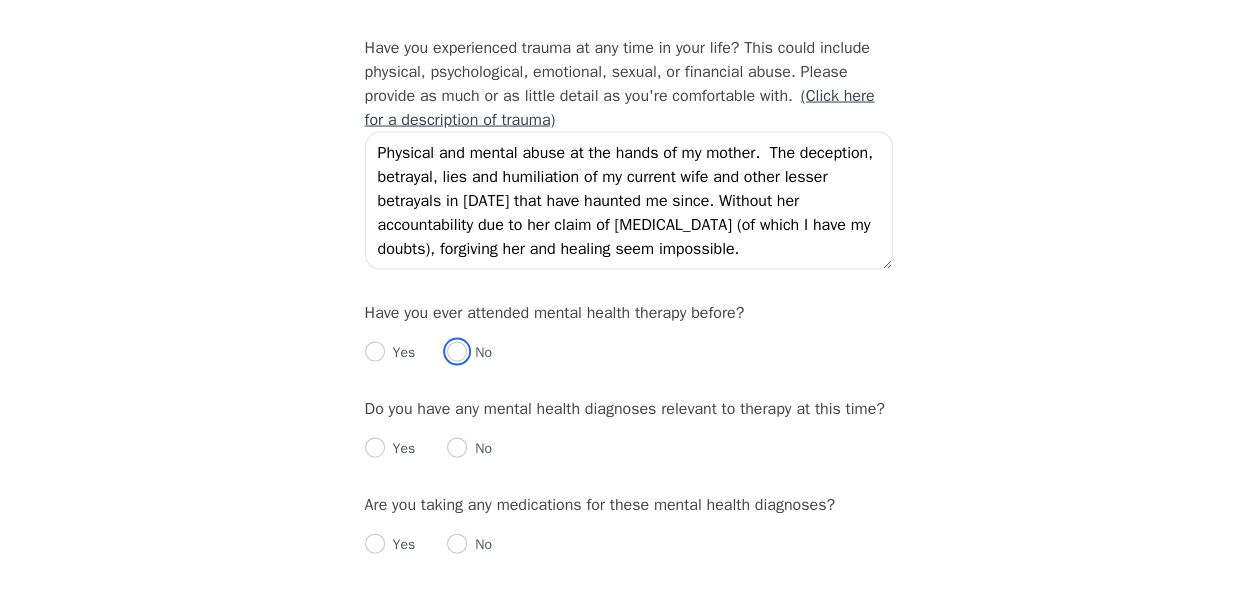 click at bounding box center [457, 352] 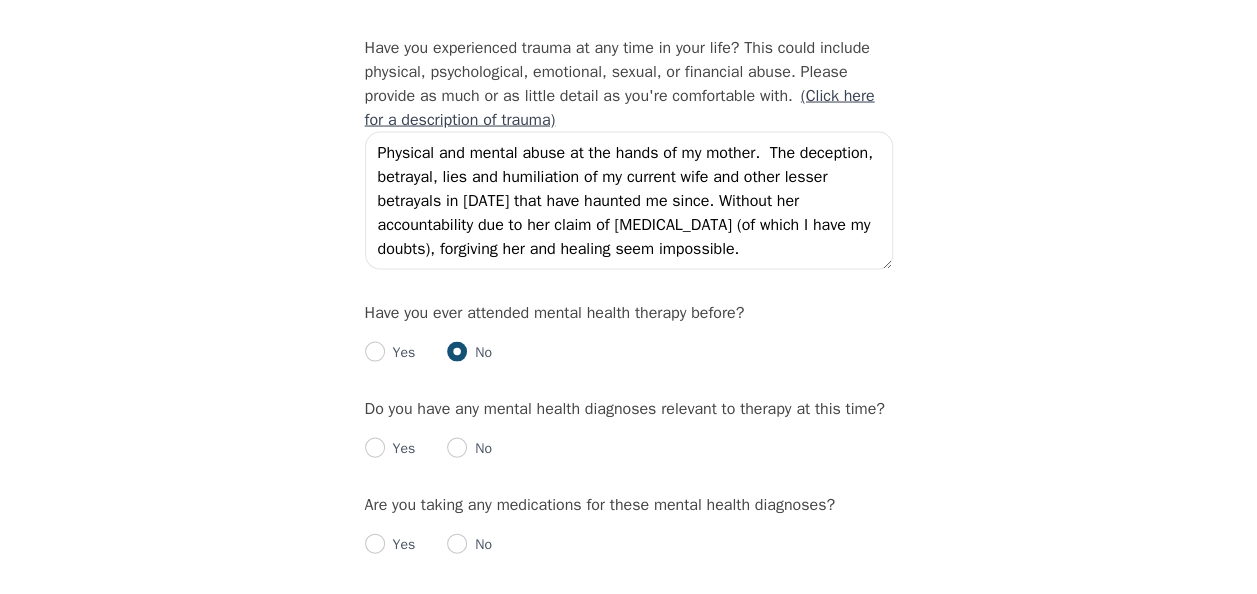radio on "true" 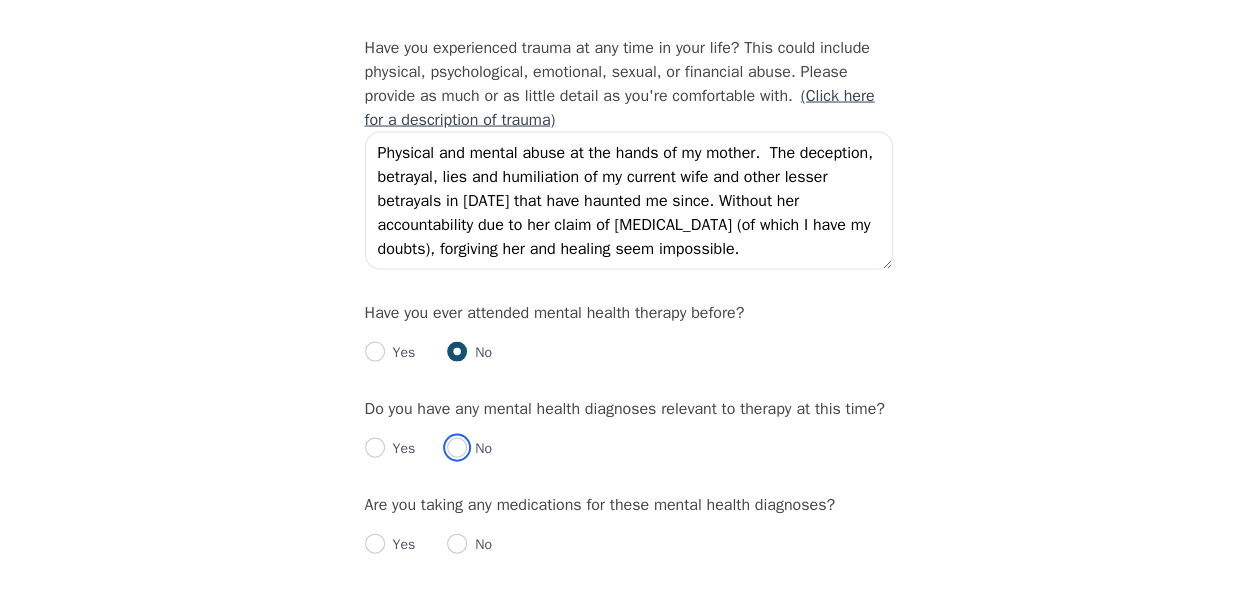 click at bounding box center [457, 448] 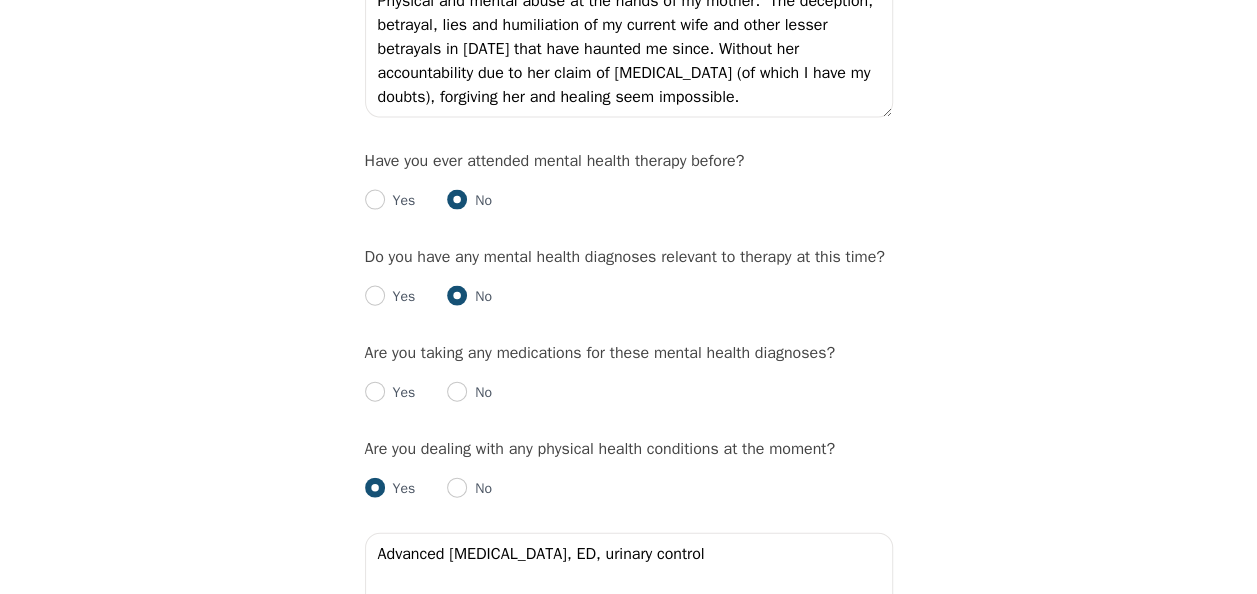 scroll, scrollTop: 2100, scrollLeft: 0, axis: vertical 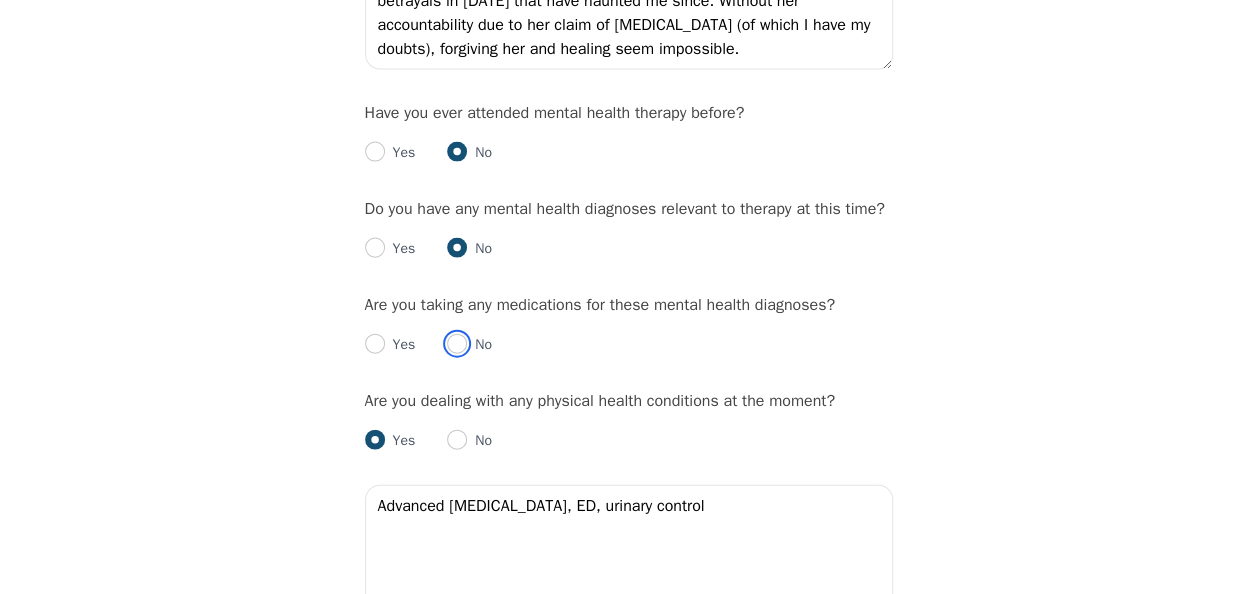 click at bounding box center [457, 344] 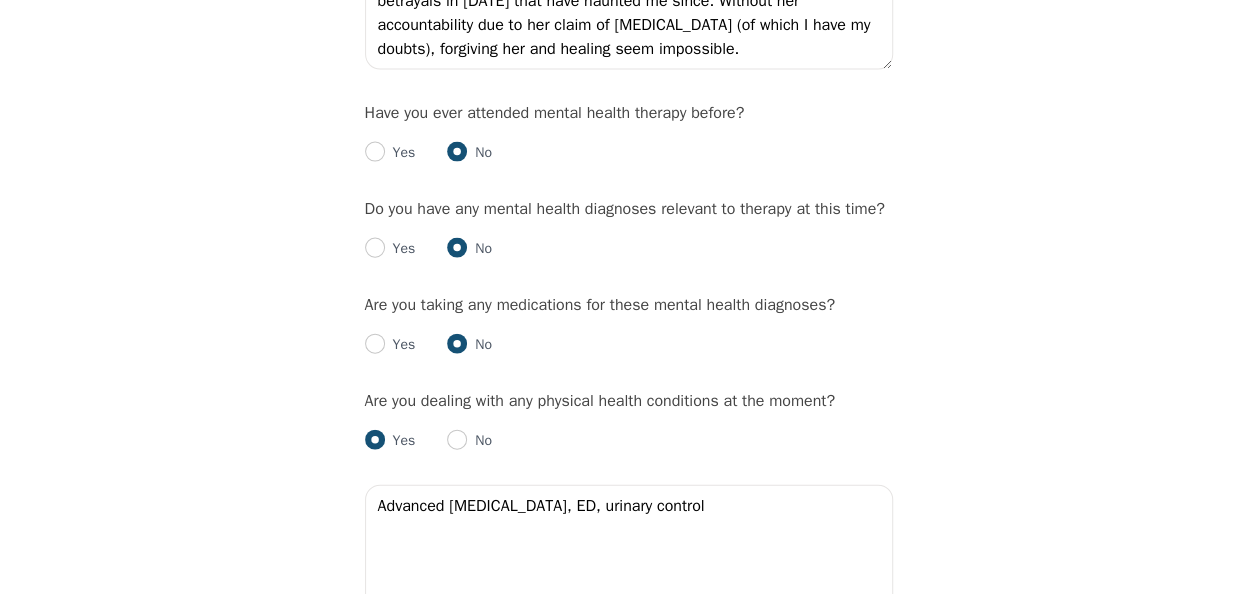 radio on "true" 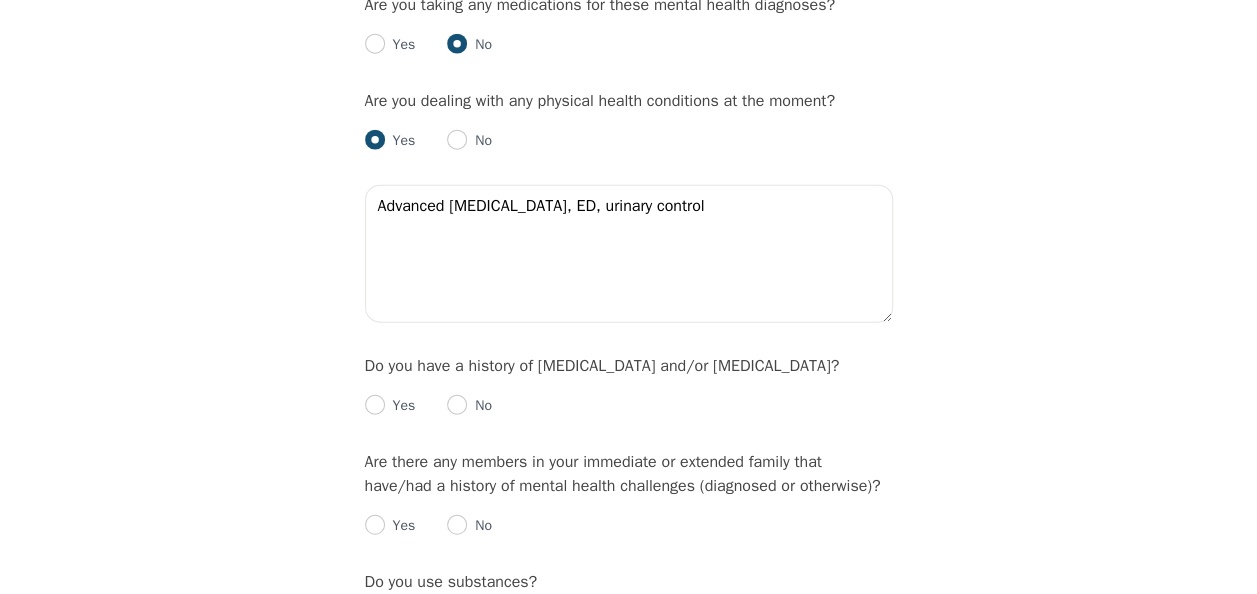 scroll, scrollTop: 2500, scrollLeft: 0, axis: vertical 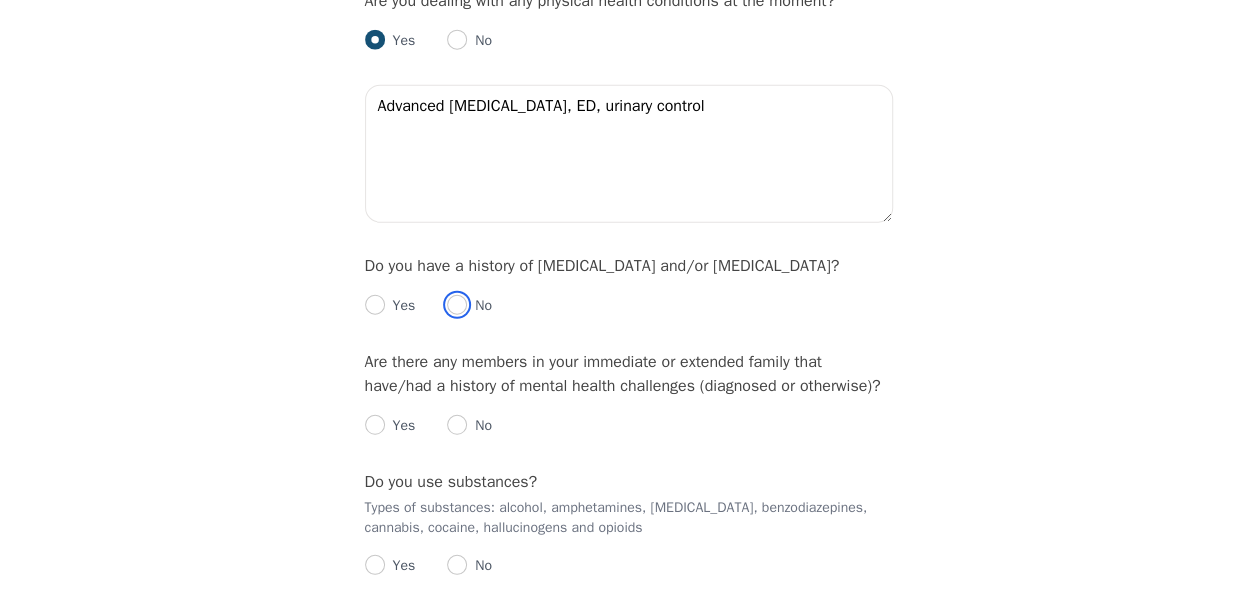 click at bounding box center [457, 305] 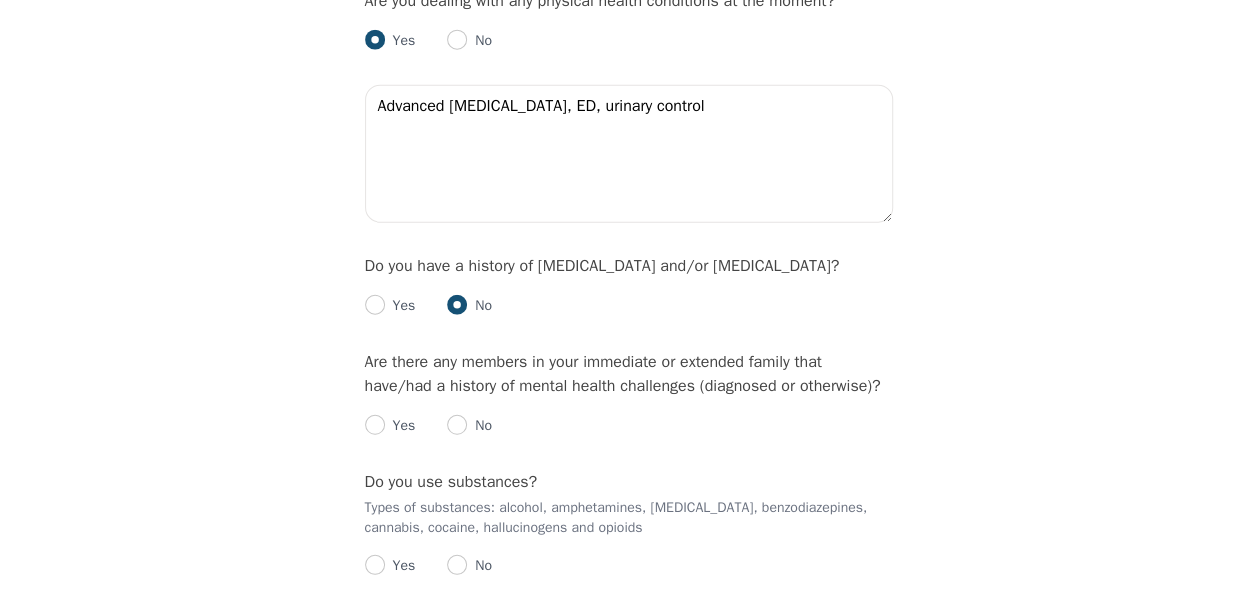 radio on "true" 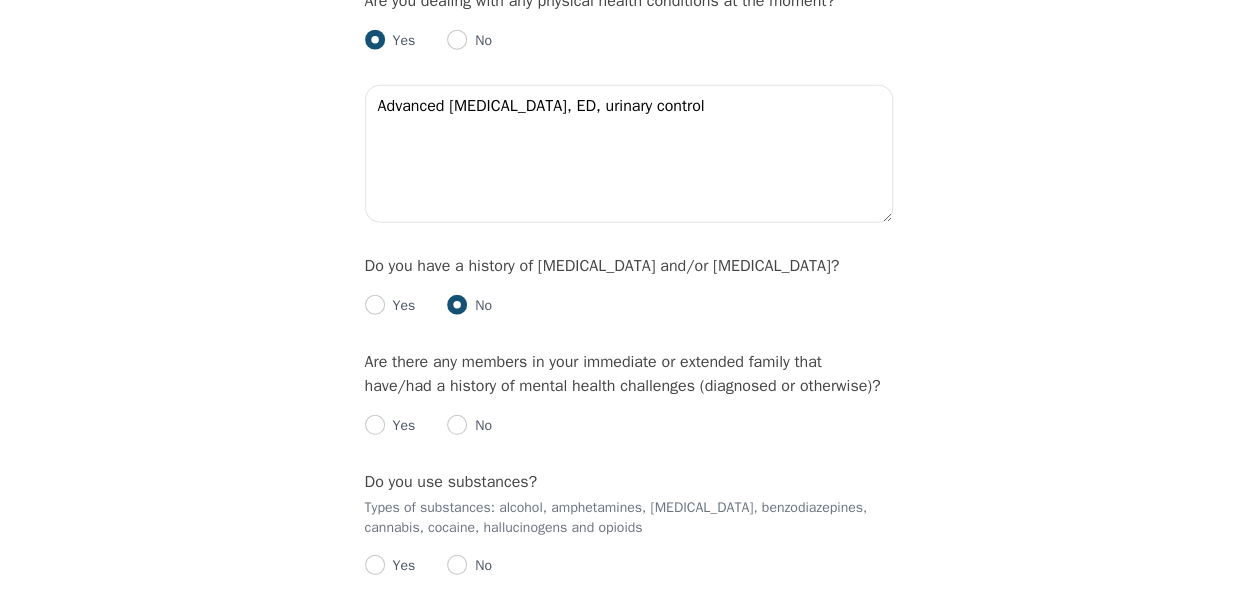 scroll, scrollTop: 2600, scrollLeft: 0, axis: vertical 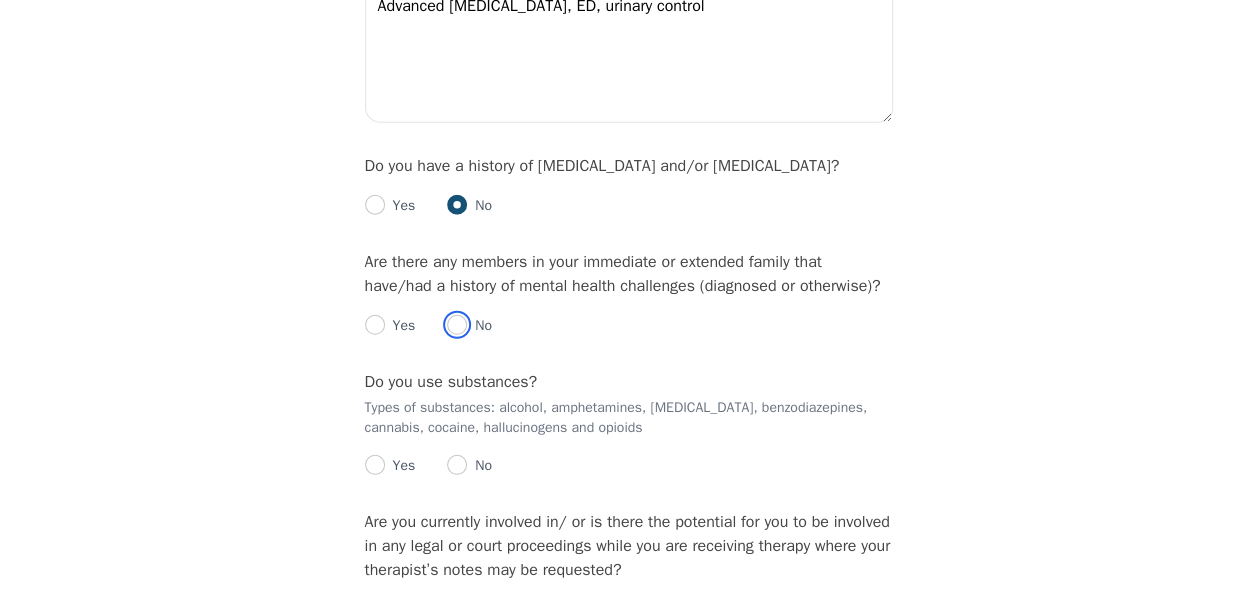 click at bounding box center (457, 325) 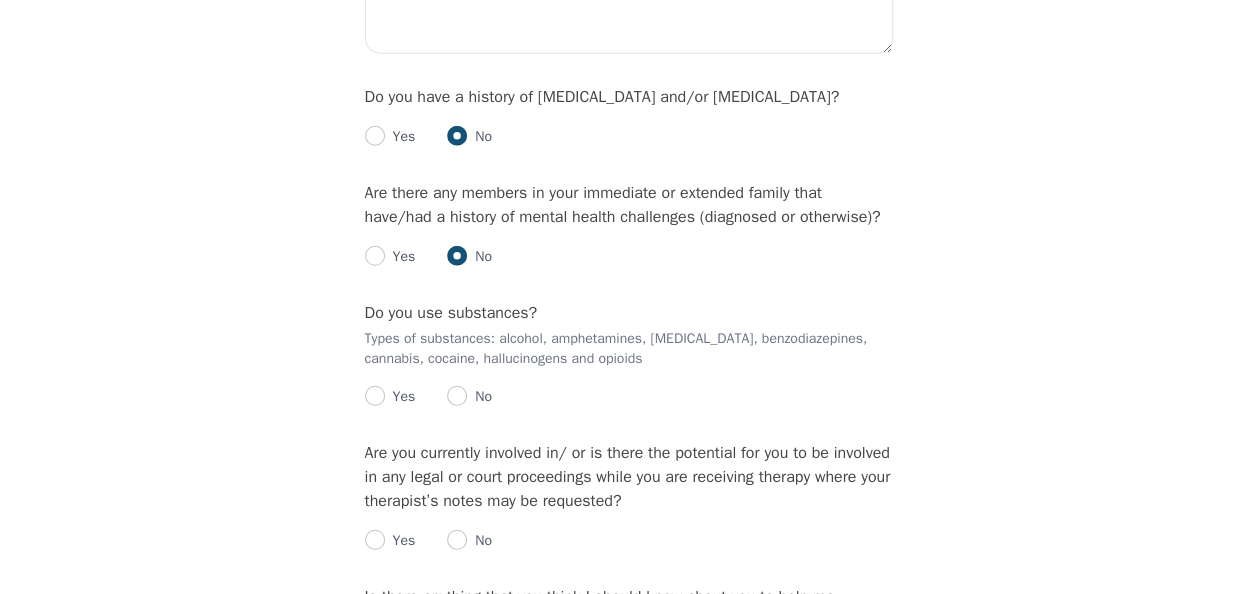 scroll, scrollTop: 2700, scrollLeft: 0, axis: vertical 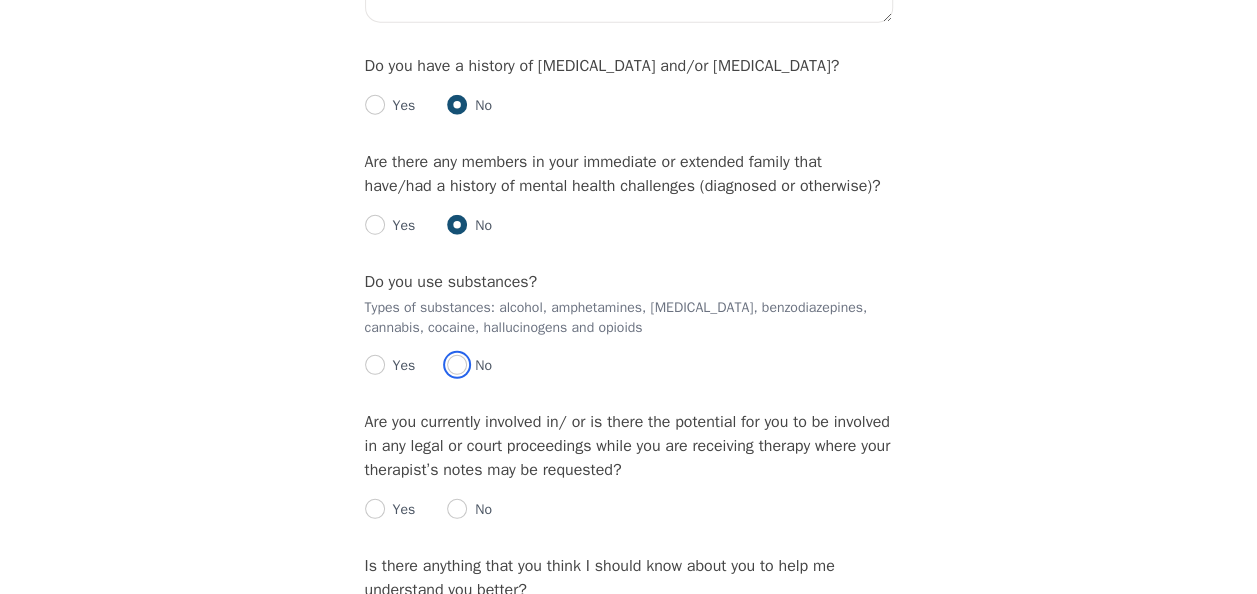 click at bounding box center [457, 365] 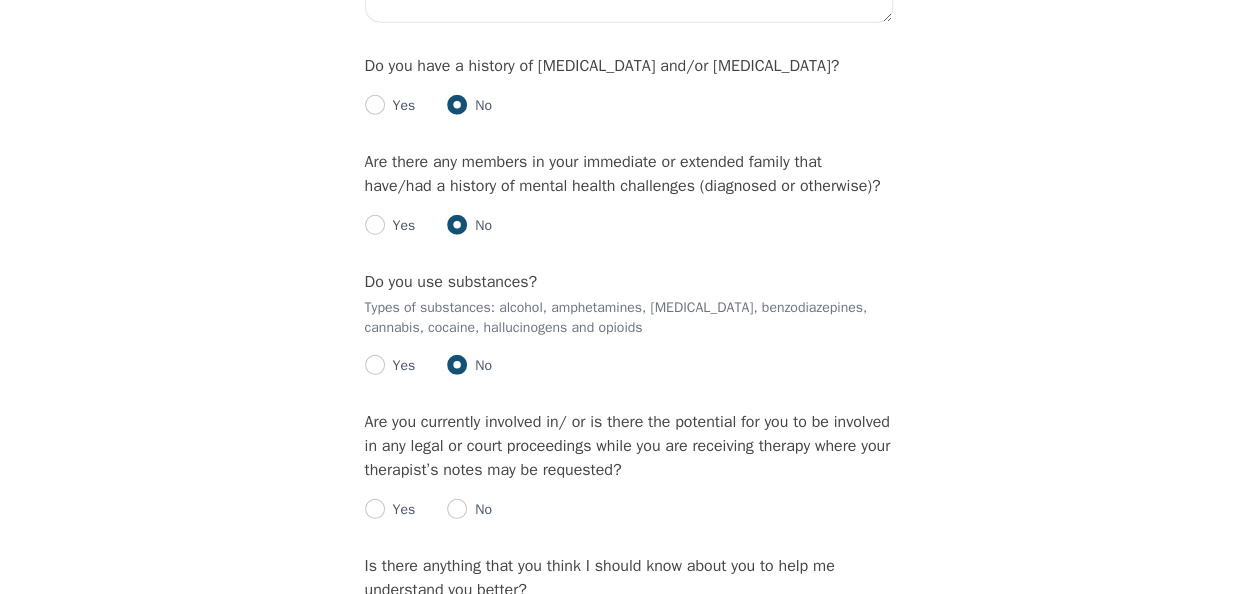 scroll, scrollTop: 2900, scrollLeft: 0, axis: vertical 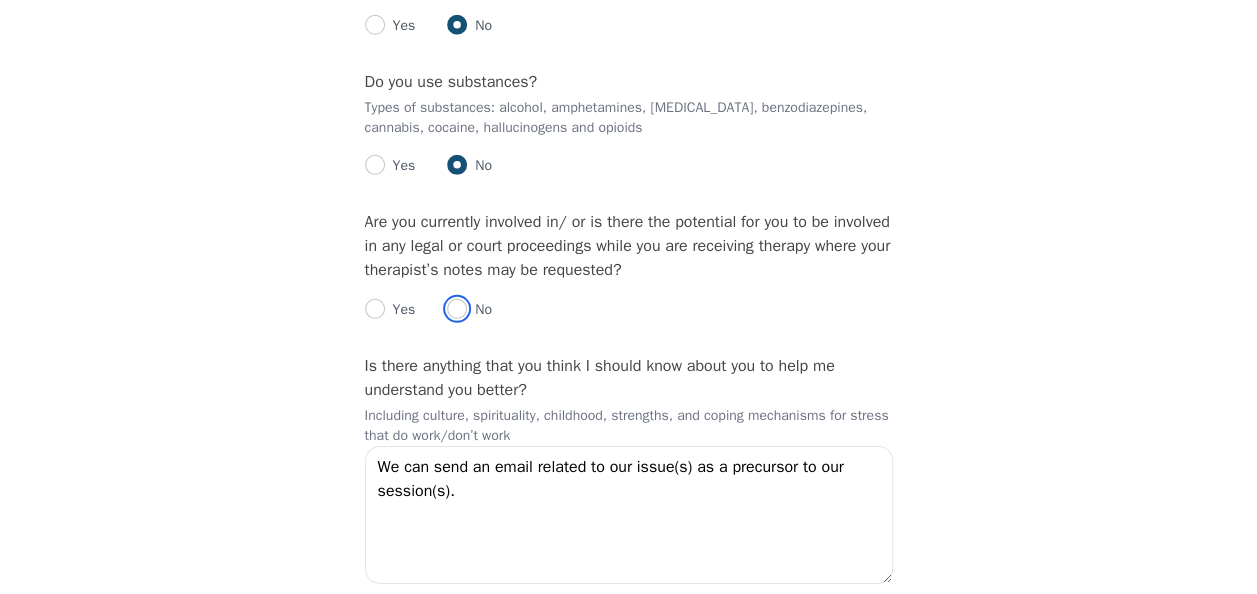 click at bounding box center [457, 309] 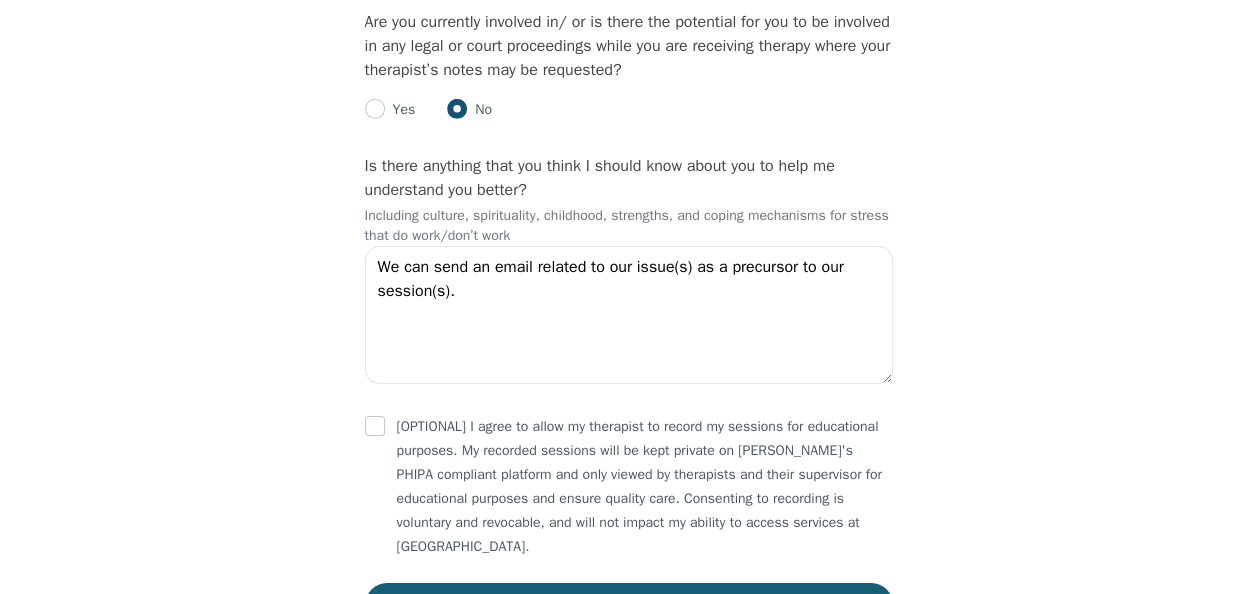 scroll, scrollTop: 3172, scrollLeft: 0, axis: vertical 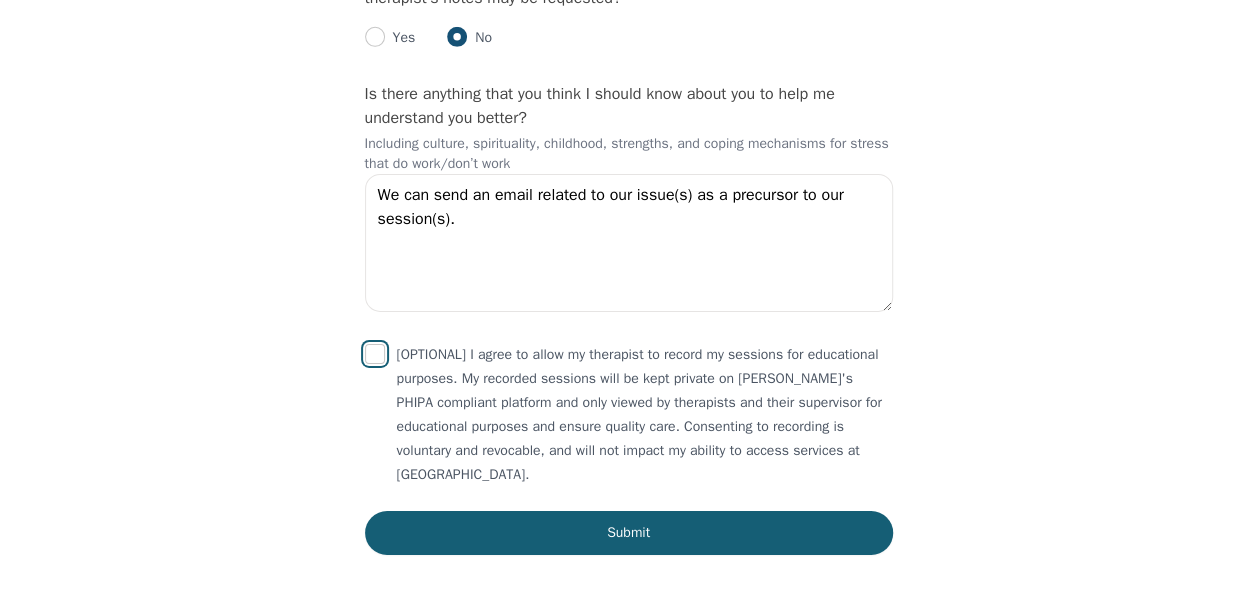 click at bounding box center [375, 354] 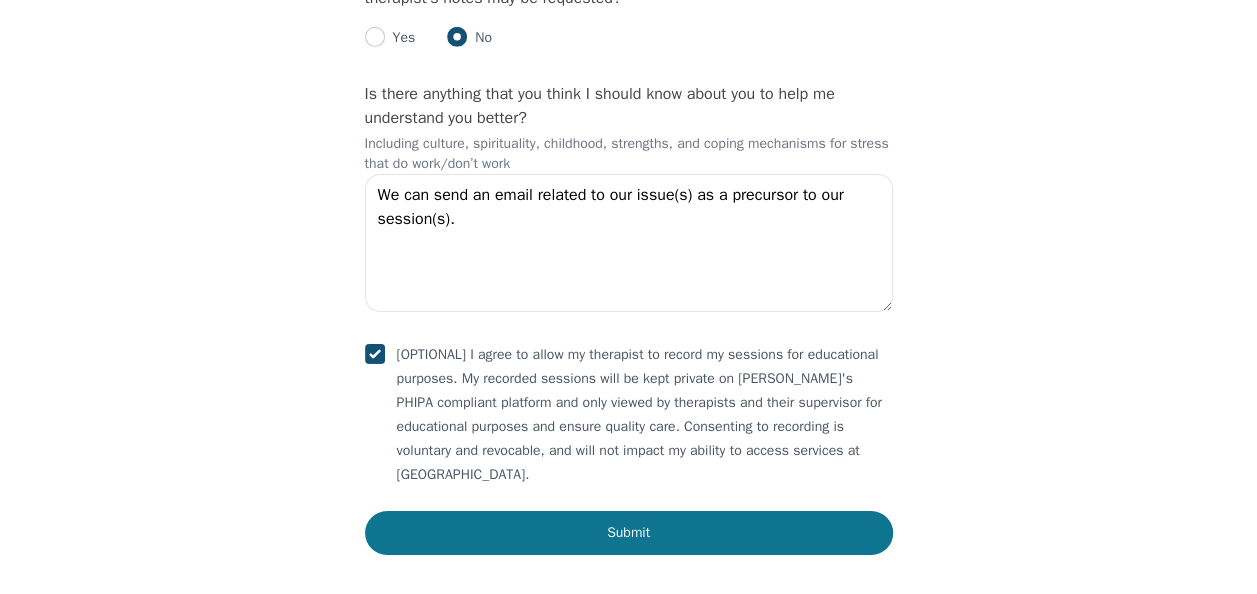 click on "Submit" at bounding box center (629, 533) 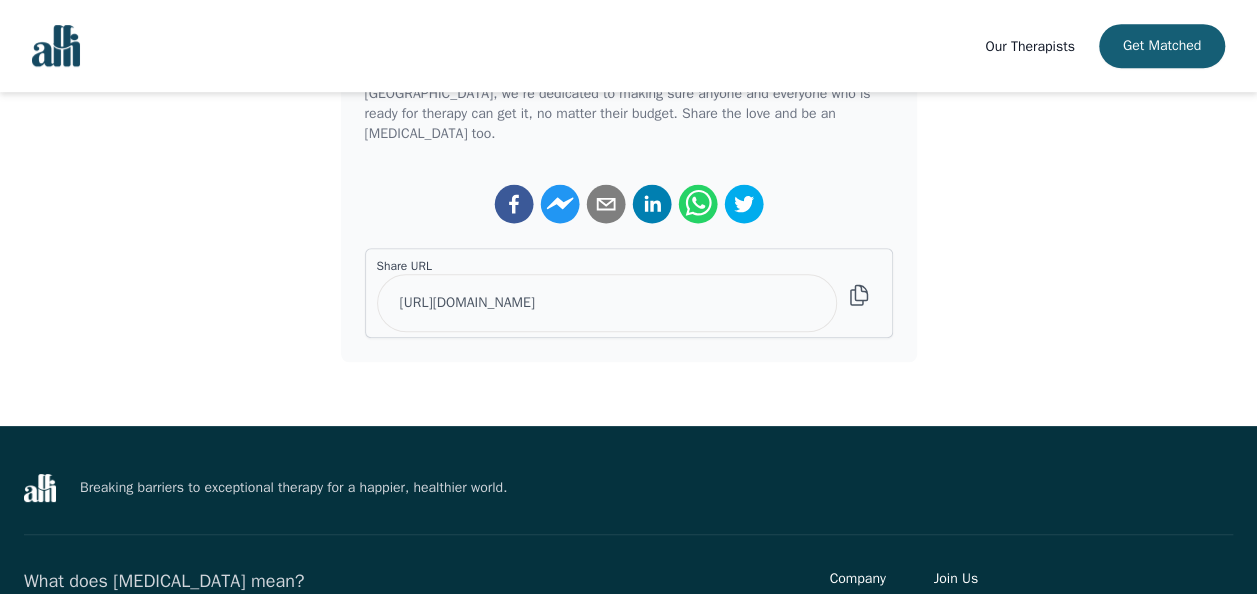 scroll, scrollTop: 0, scrollLeft: 0, axis: both 